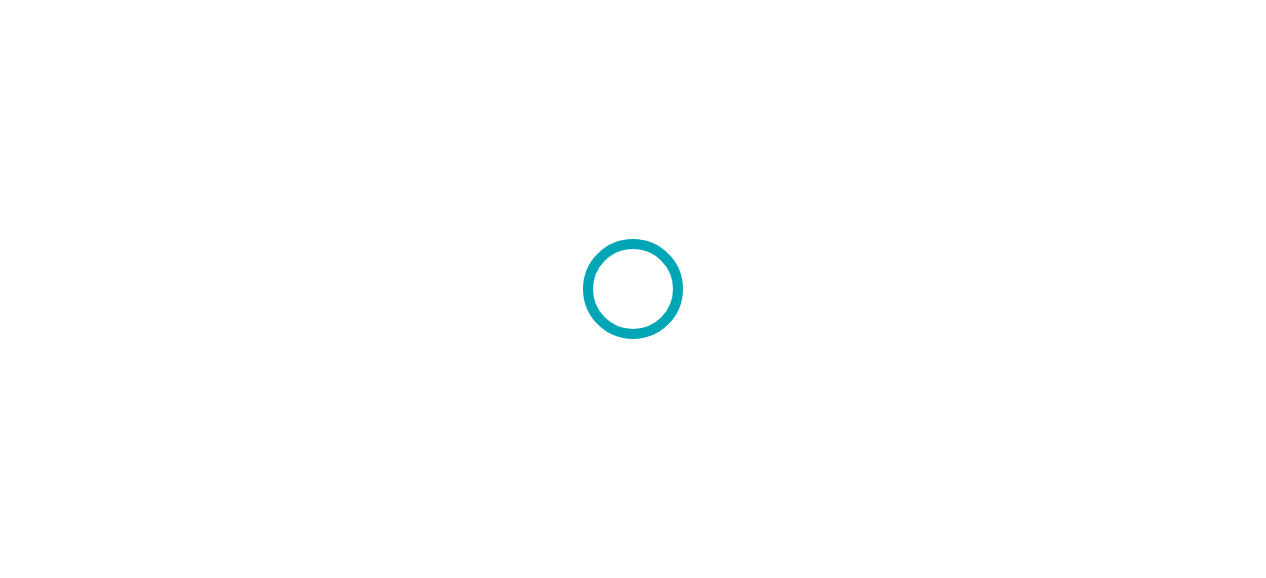 scroll, scrollTop: 0, scrollLeft: 0, axis: both 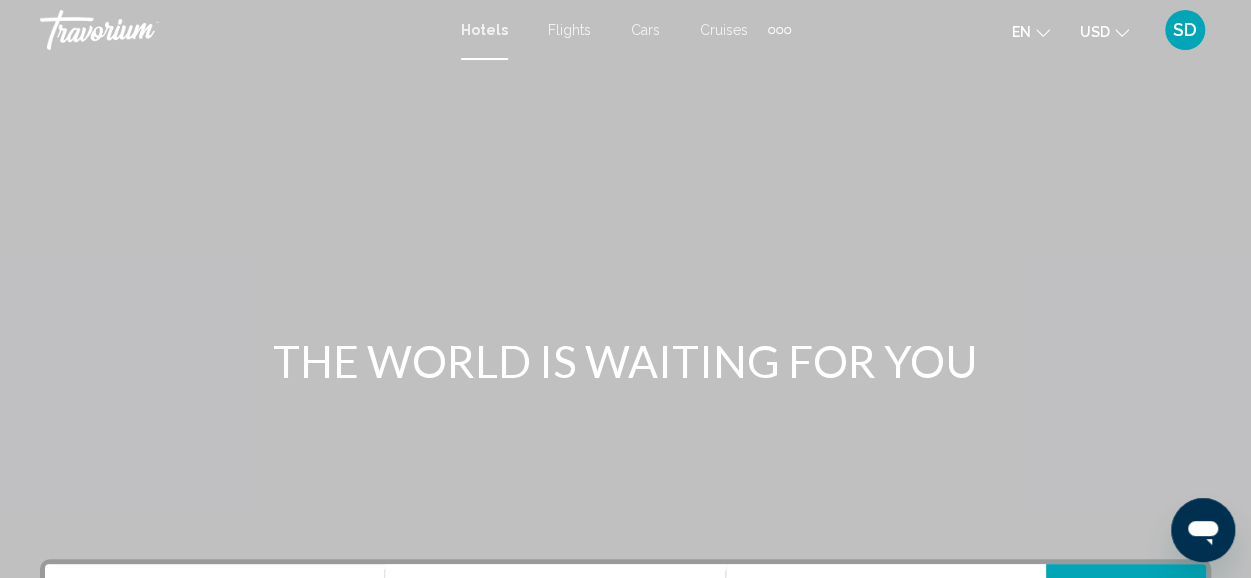click on "Flights" at bounding box center [569, 30] 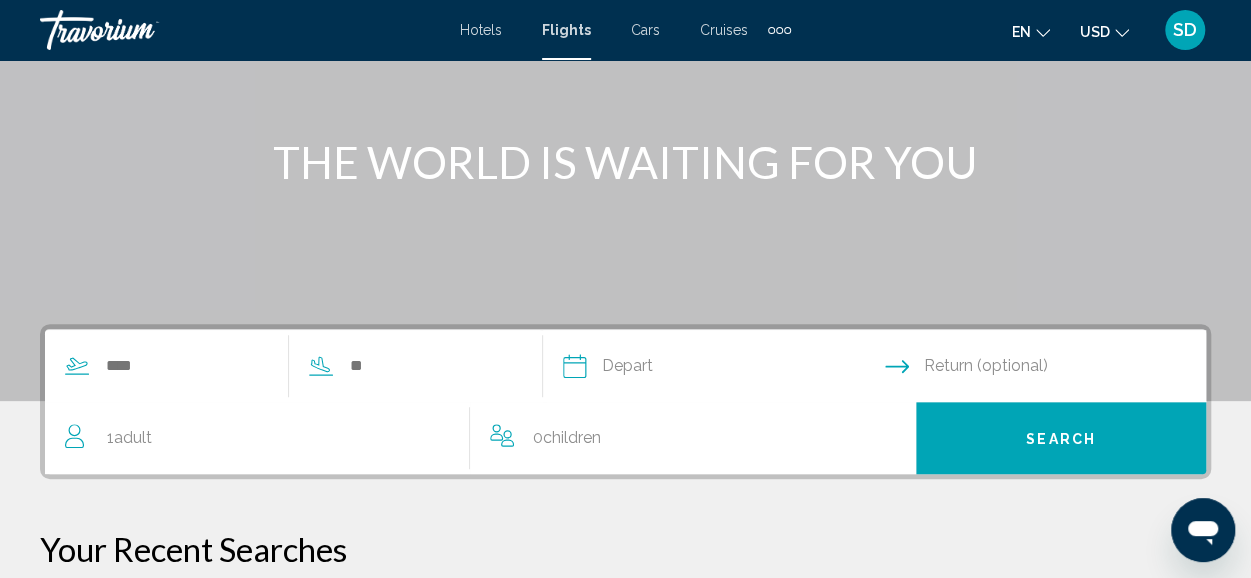 scroll, scrollTop: 200, scrollLeft: 0, axis: vertical 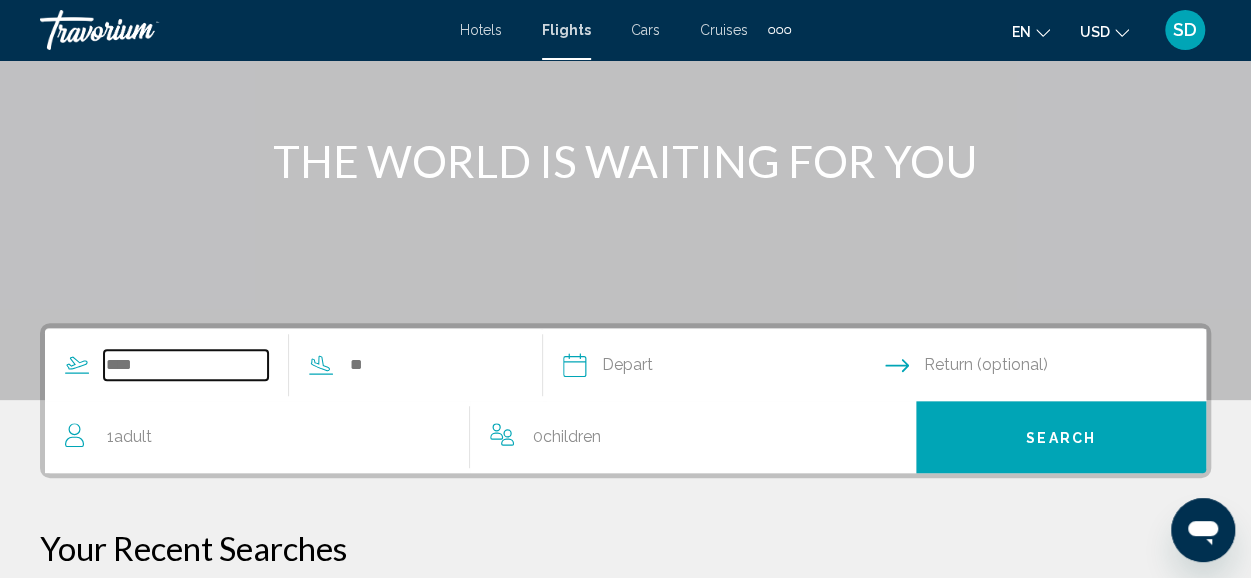 click at bounding box center [186, 365] 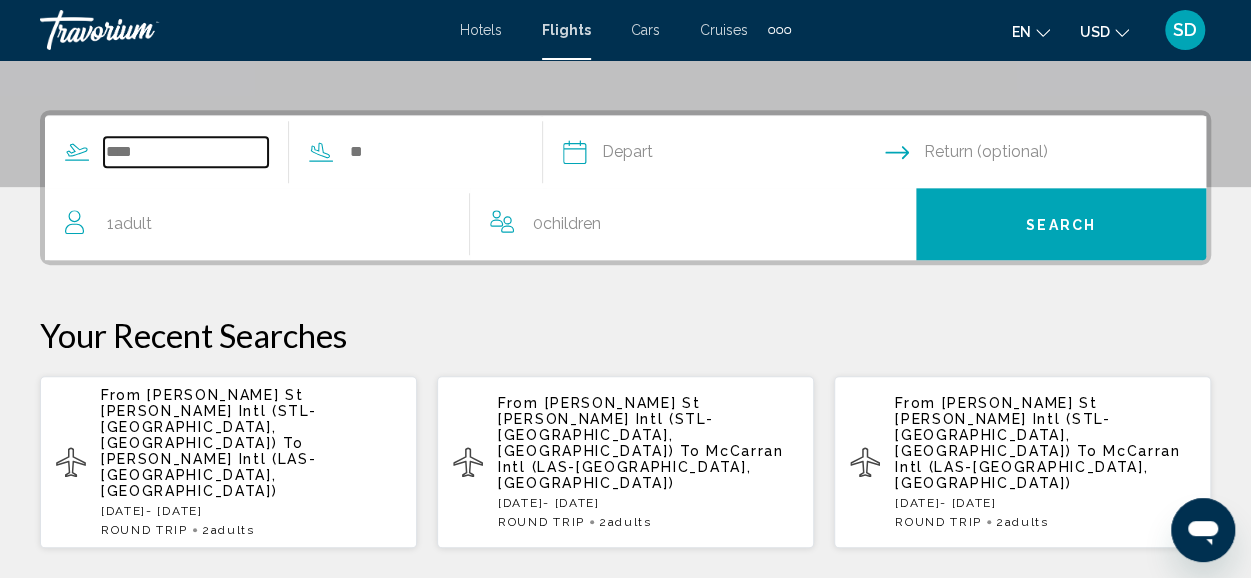 scroll, scrollTop: 458, scrollLeft: 0, axis: vertical 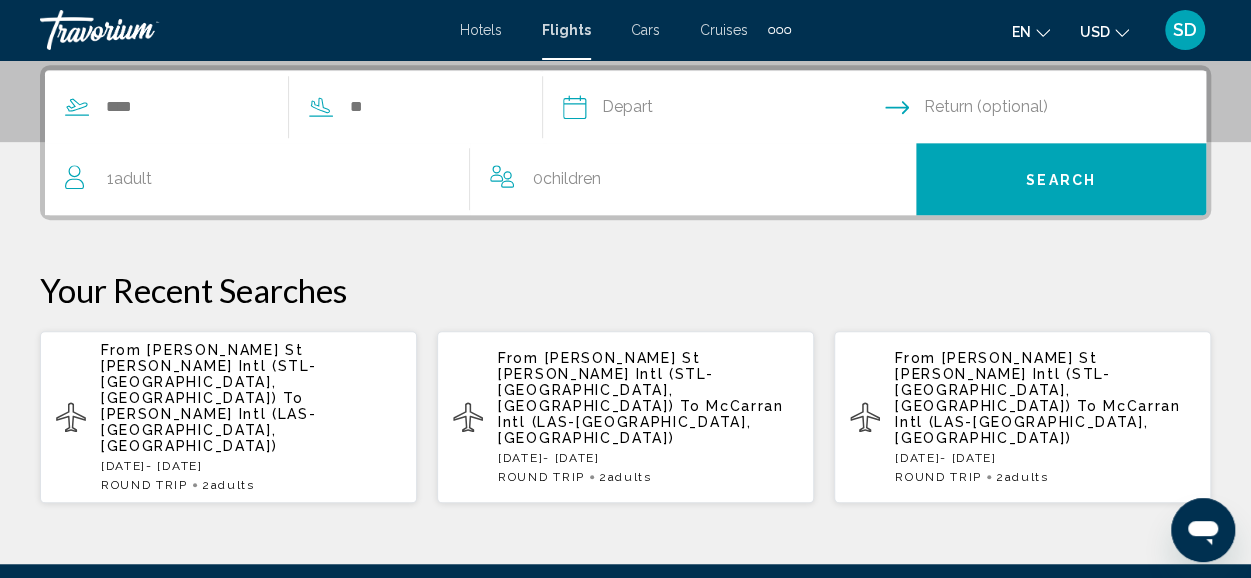 click on "[PERSON_NAME] Intl (LAS-[GEOGRAPHIC_DATA], [GEOGRAPHIC_DATA])" at bounding box center (208, 430) 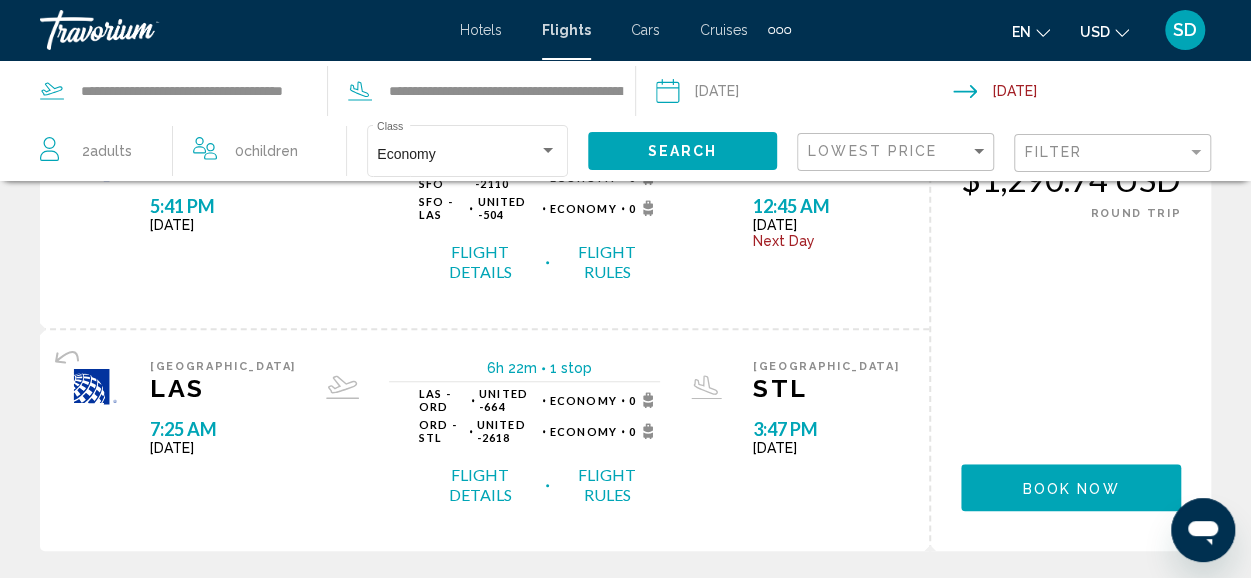 scroll, scrollTop: 500, scrollLeft: 0, axis: vertical 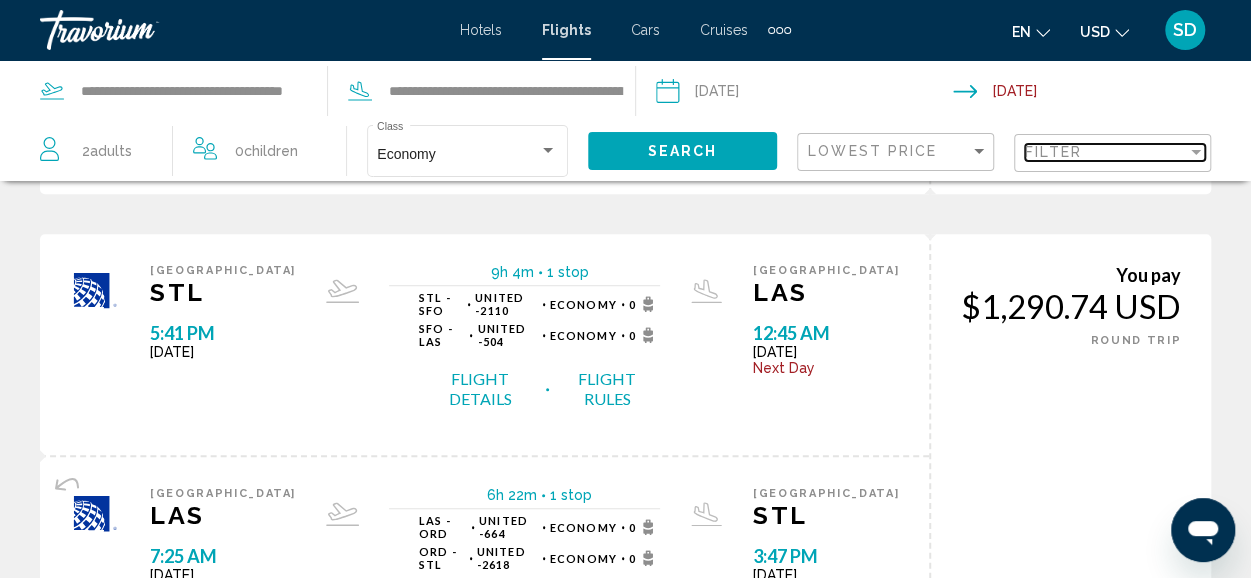 click on "Filter" at bounding box center [1053, 152] 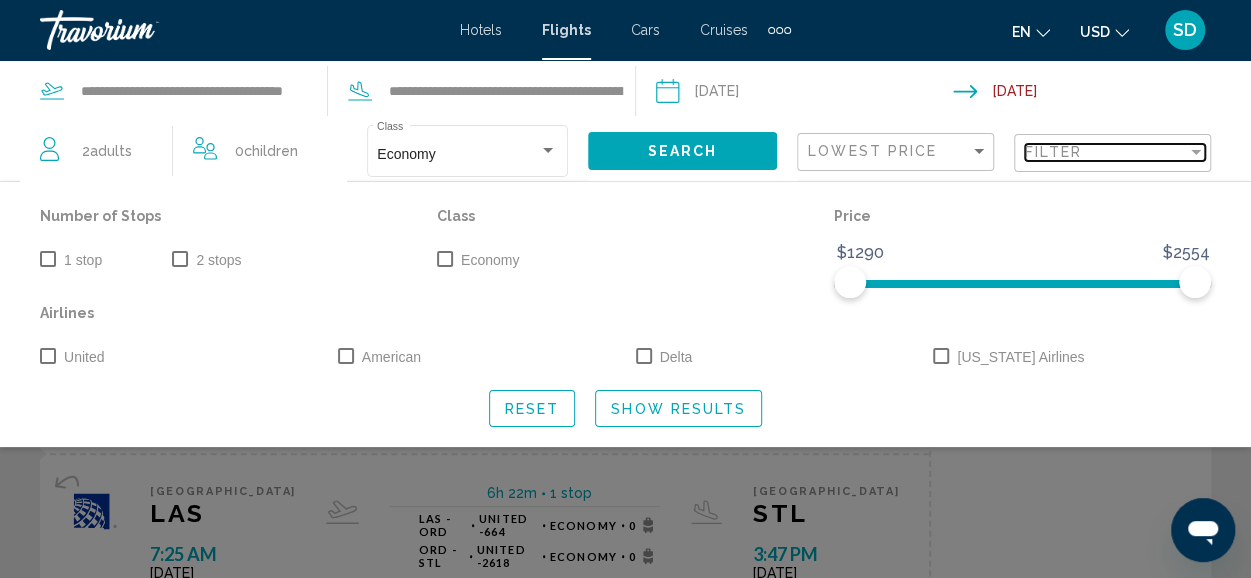 scroll, scrollTop: 0, scrollLeft: 0, axis: both 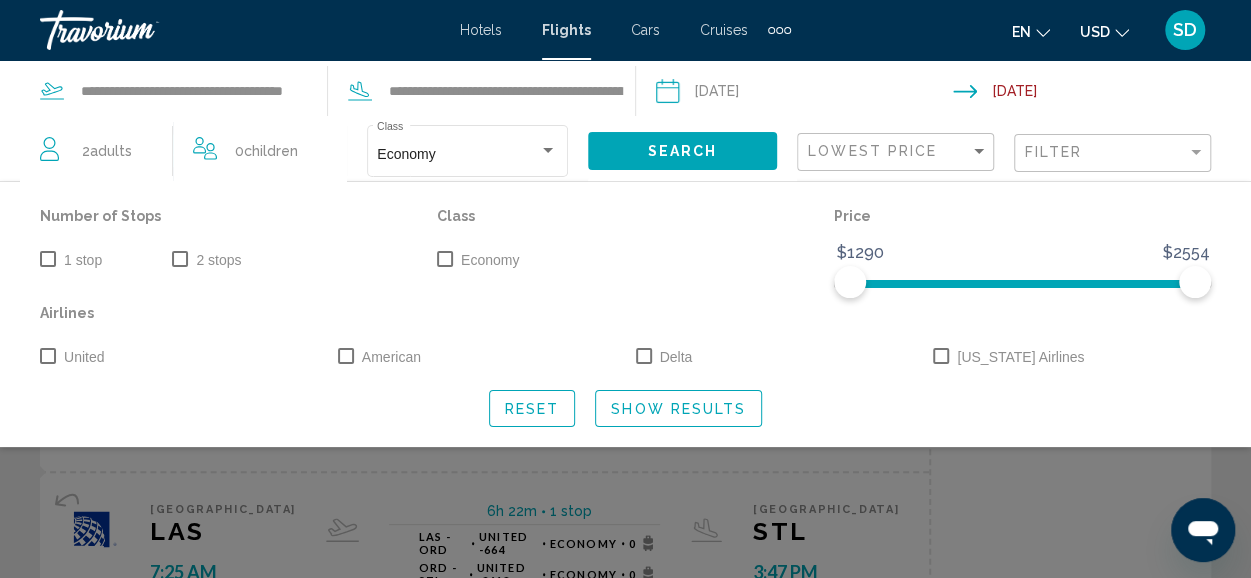 click at bounding box center [804, 94] 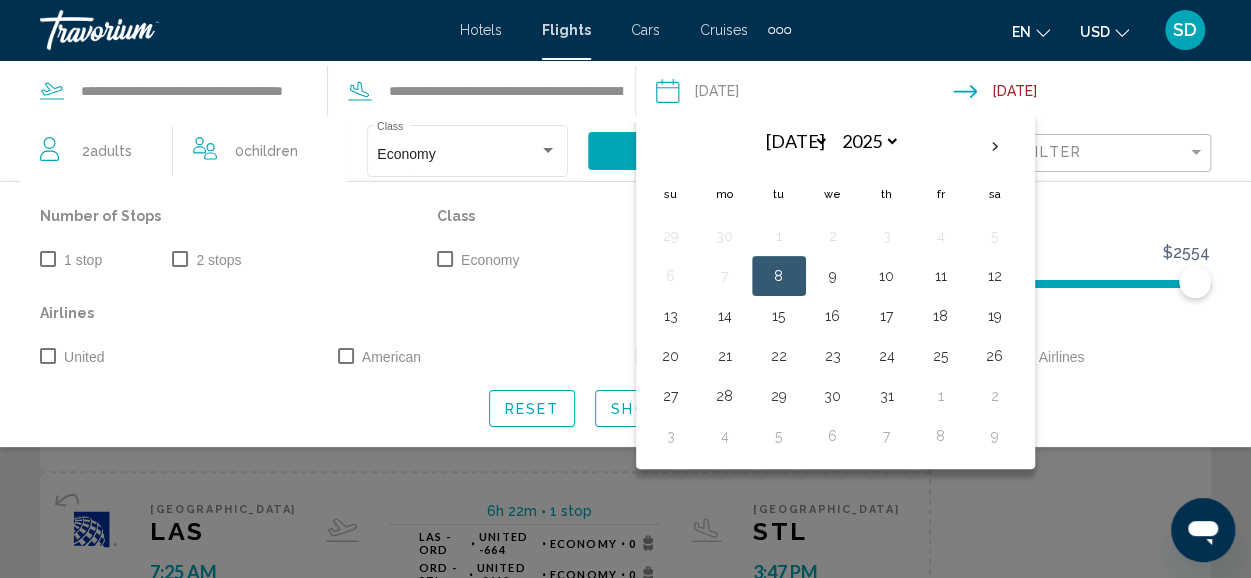 click on "24" at bounding box center [887, 356] 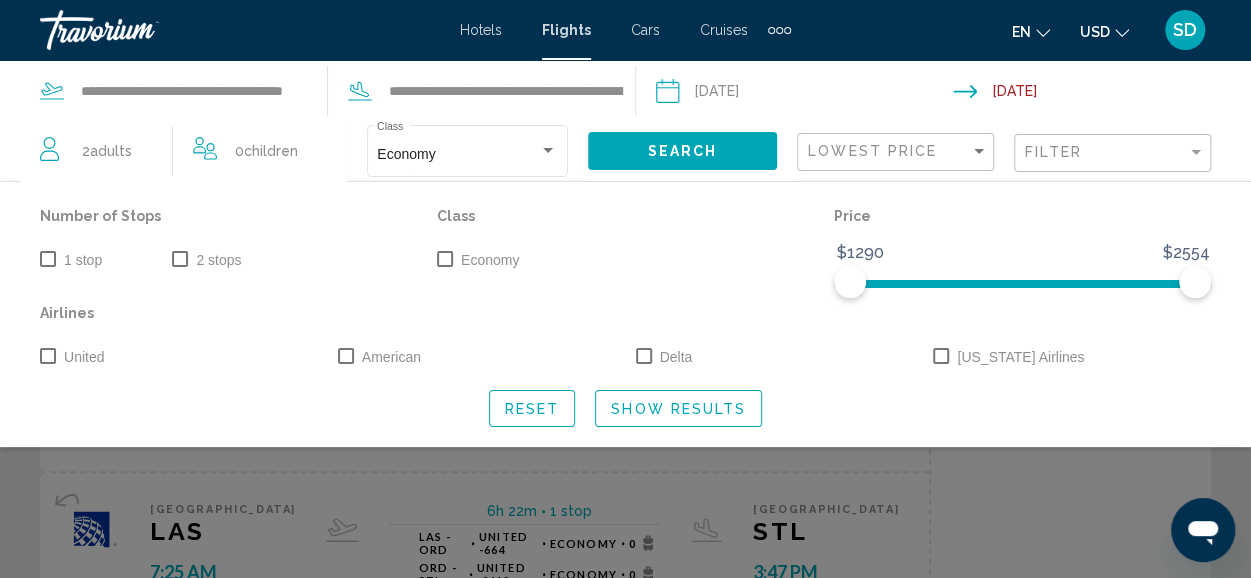 click at bounding box center (1106, 94) 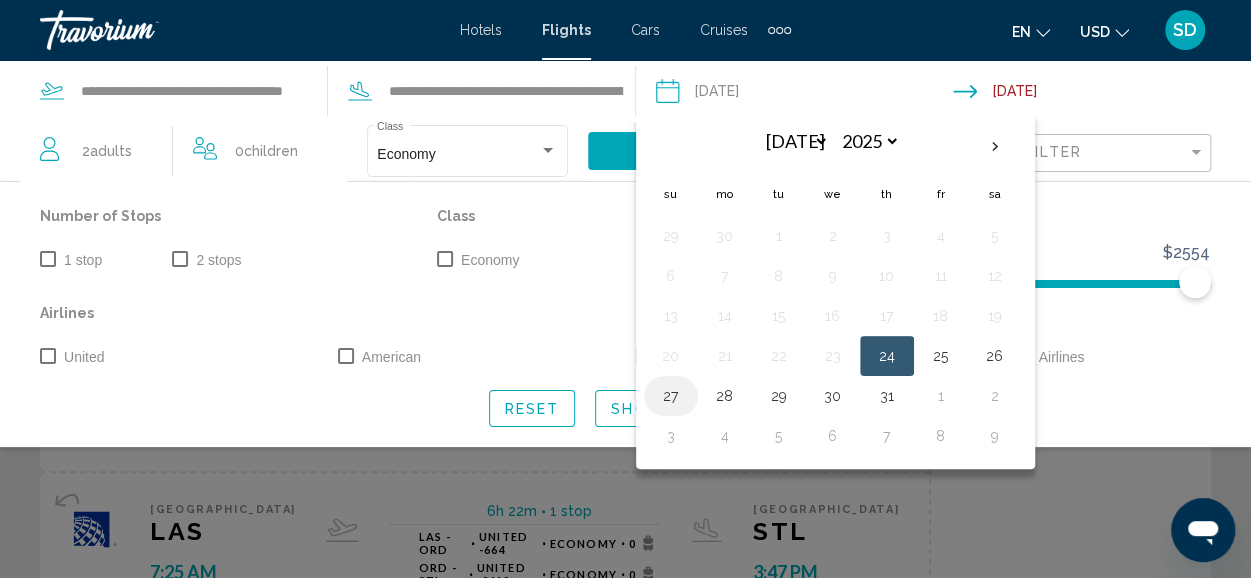 click on "27" at bounding box center (671, 396) 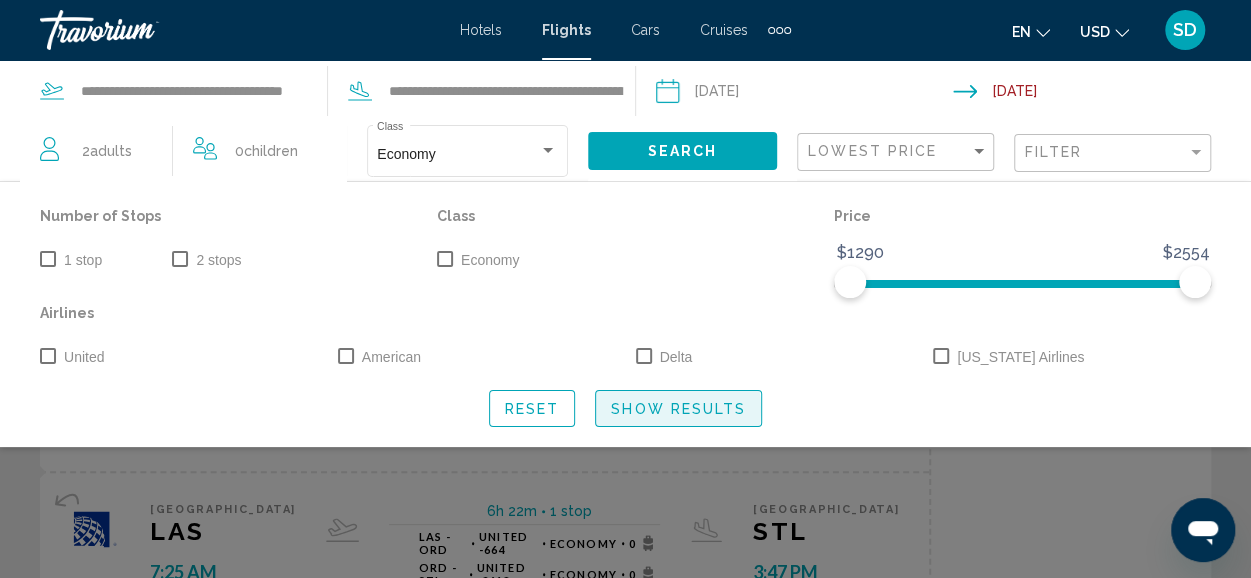click on "Show Results" 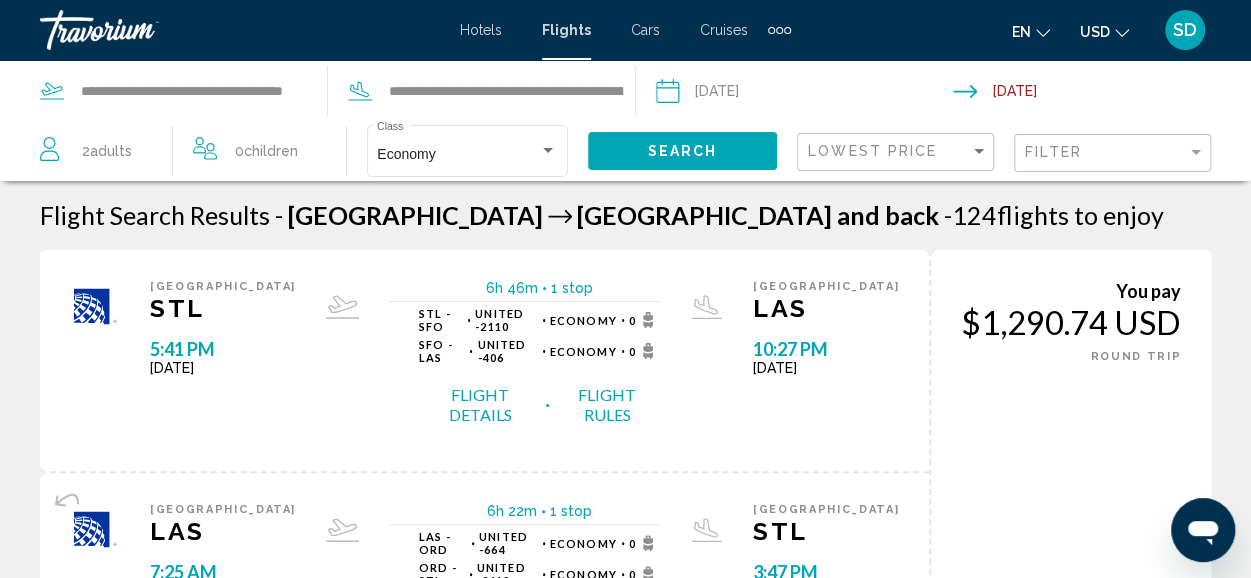 scroll, scrollTop: 100, scrollLeft: 0, axis: vertical 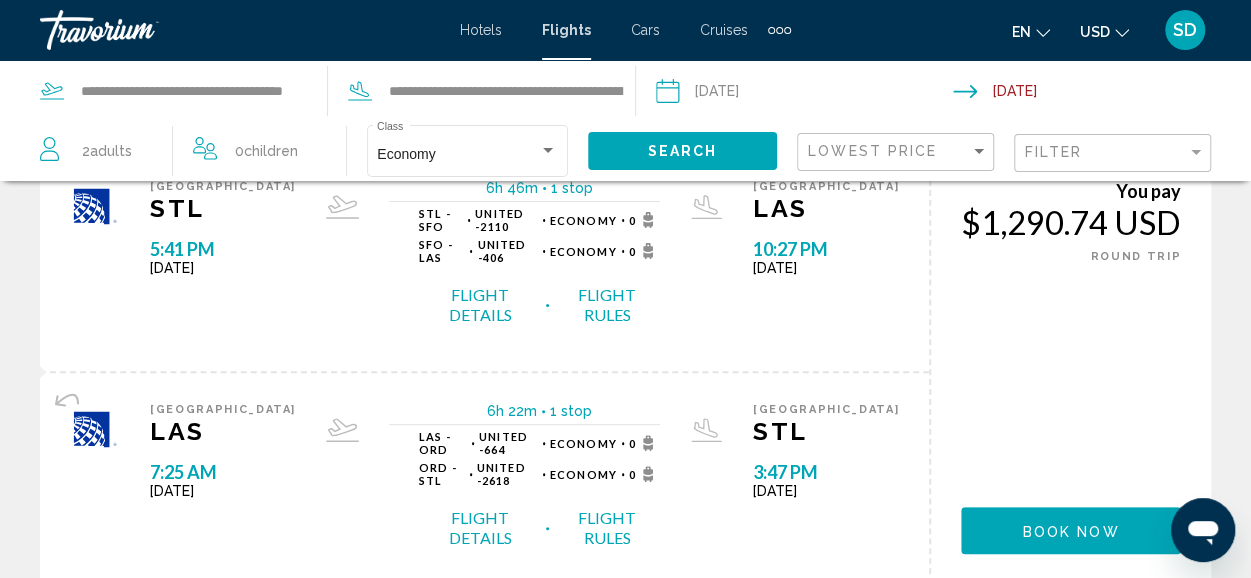 drag, startPoint x: 576, startPoint y: 33, endPoint x: 563, endPoint y: 45, distance: 17.691807 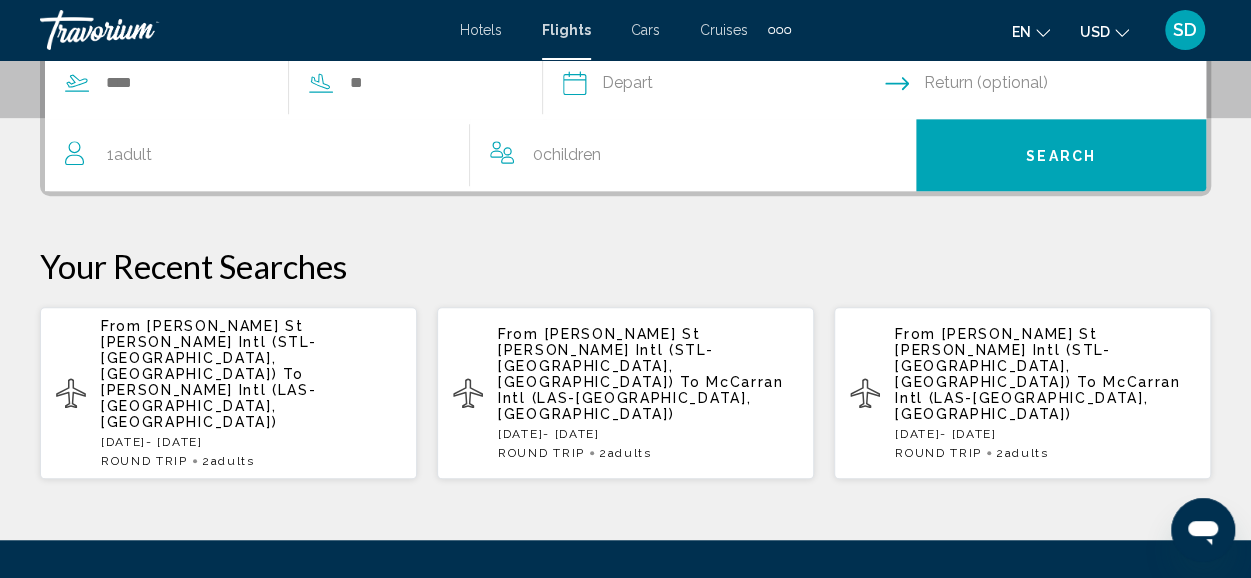 scroll, scrollTop: 500, scrollLeft: 0, axis: vertical 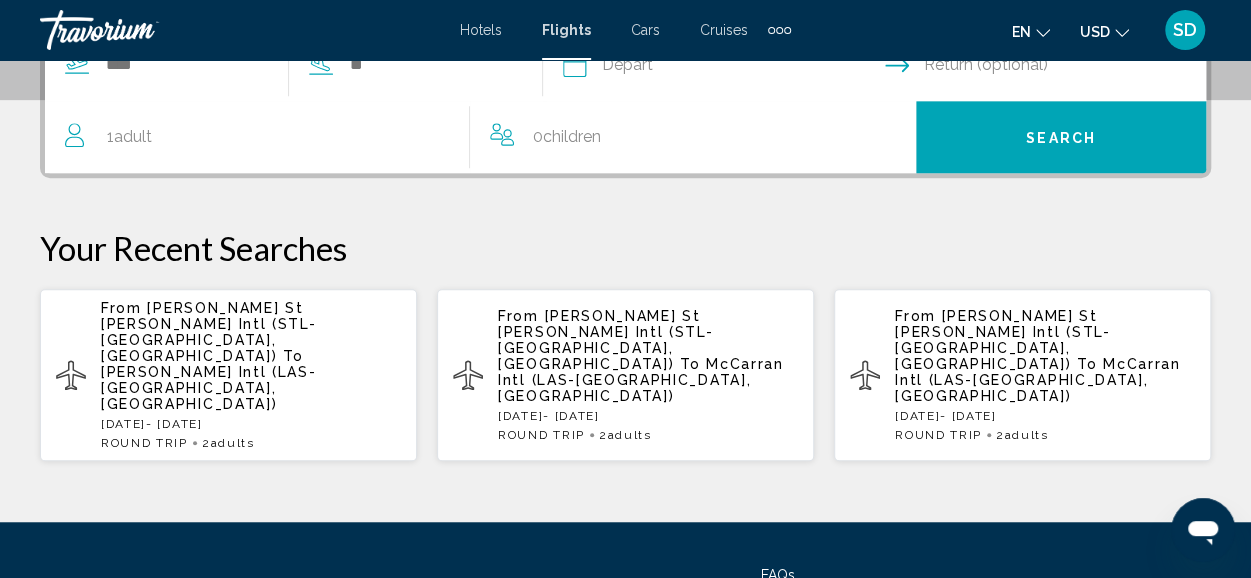 click on "From    [PERSON_NAME] St [PERSON_NAME] Intl (STL-[GEOGRAPHIC_DATA], [GEOGRAPHIC_DATA])    To    McCarran Intl ([GEOGRAPHIC_DATA], [GEOGRAPHIC_DATA])  [DATE]  - [DATE] ROUND TRIP 2  Adult Adults" at bounding box center [648, 375] 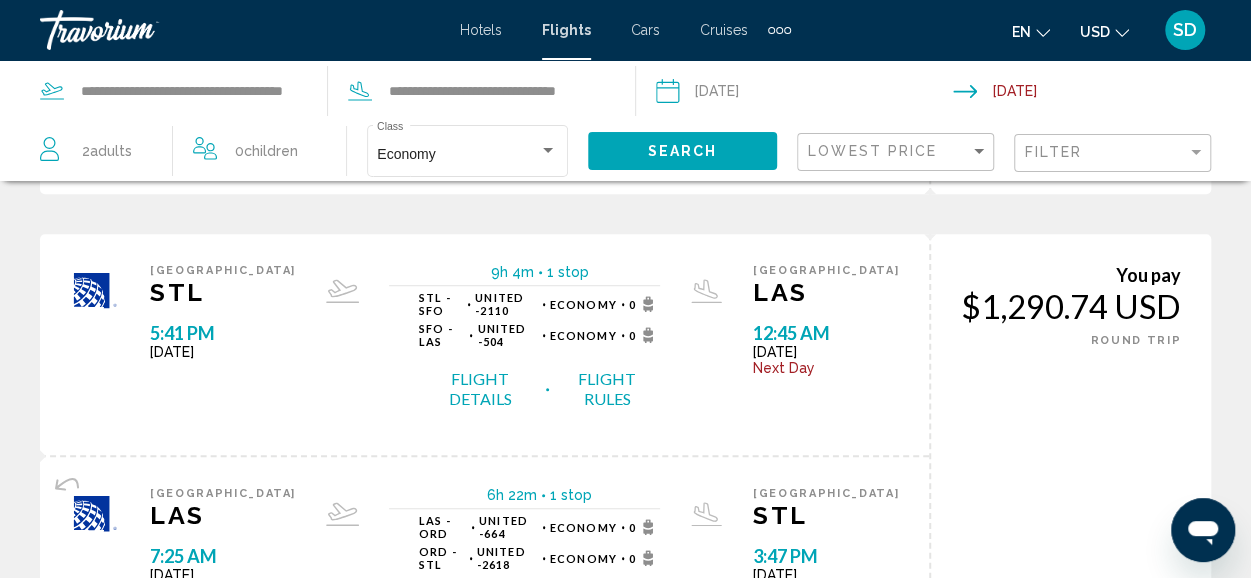scroll, scrollTop: 0, scrollLeft: 0, axis: both 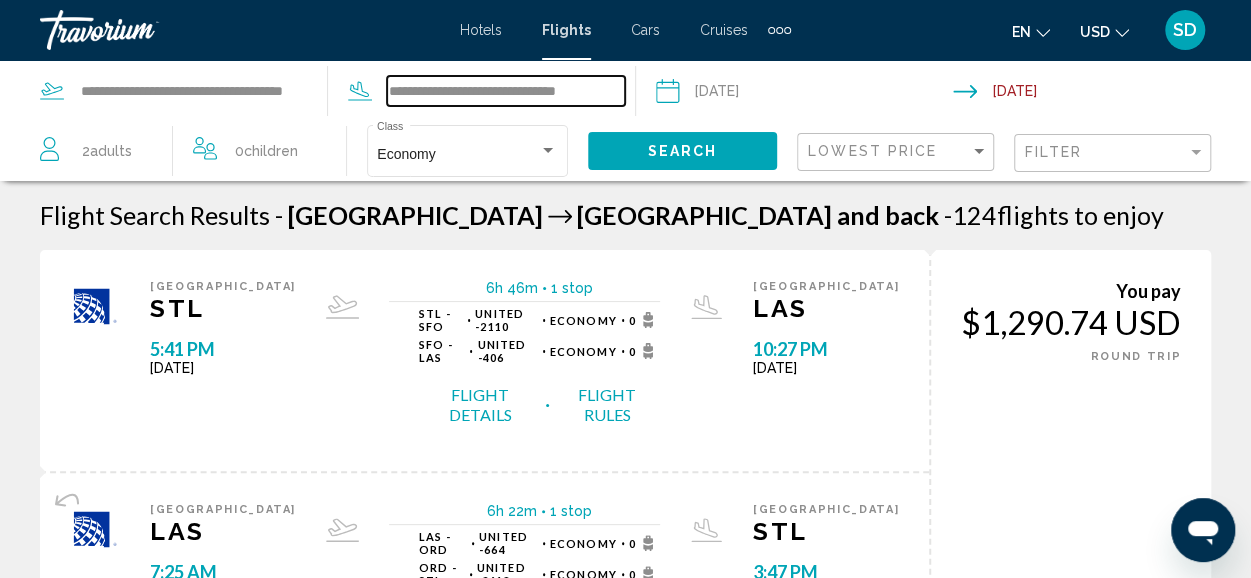 click on "**********" at bounding box center [506, 91] 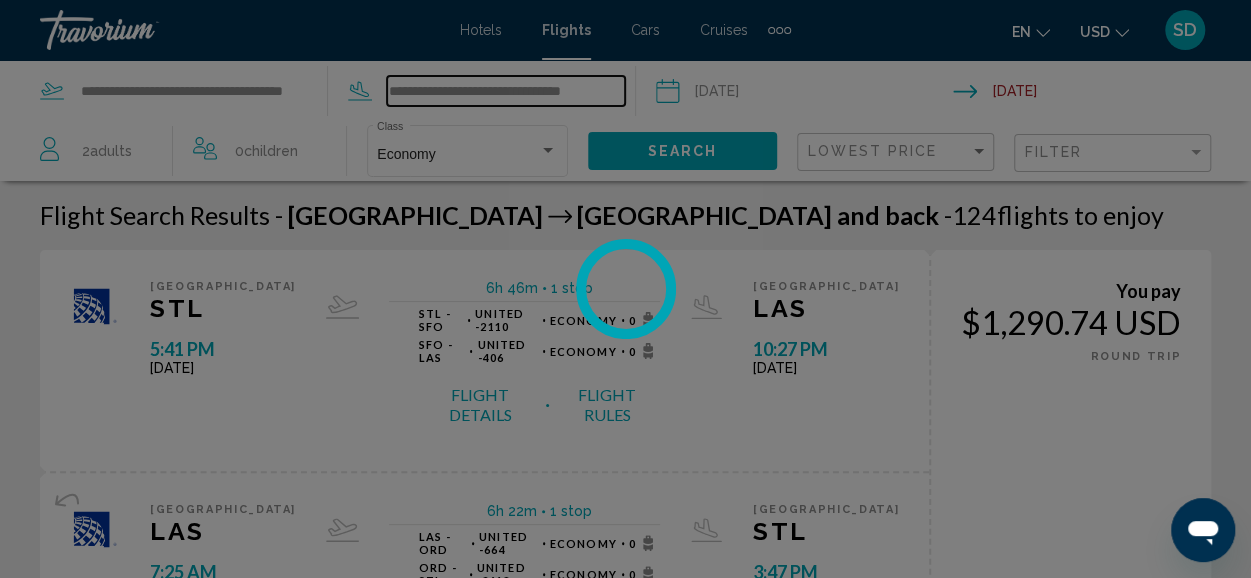 type on "**********" 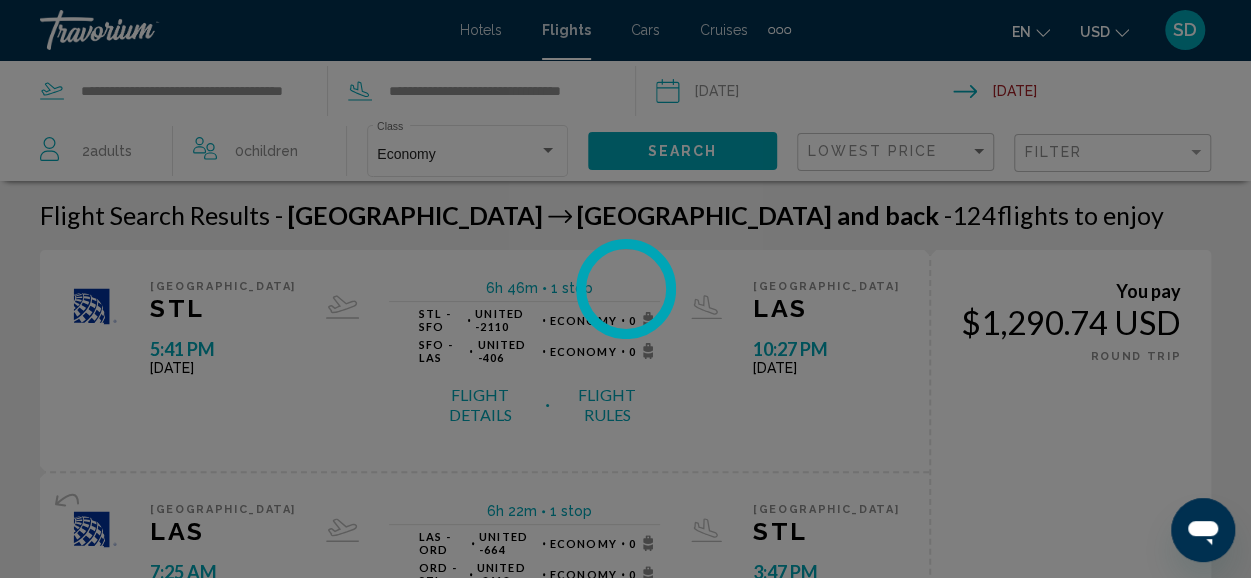 click at bounding box center [625, 289] 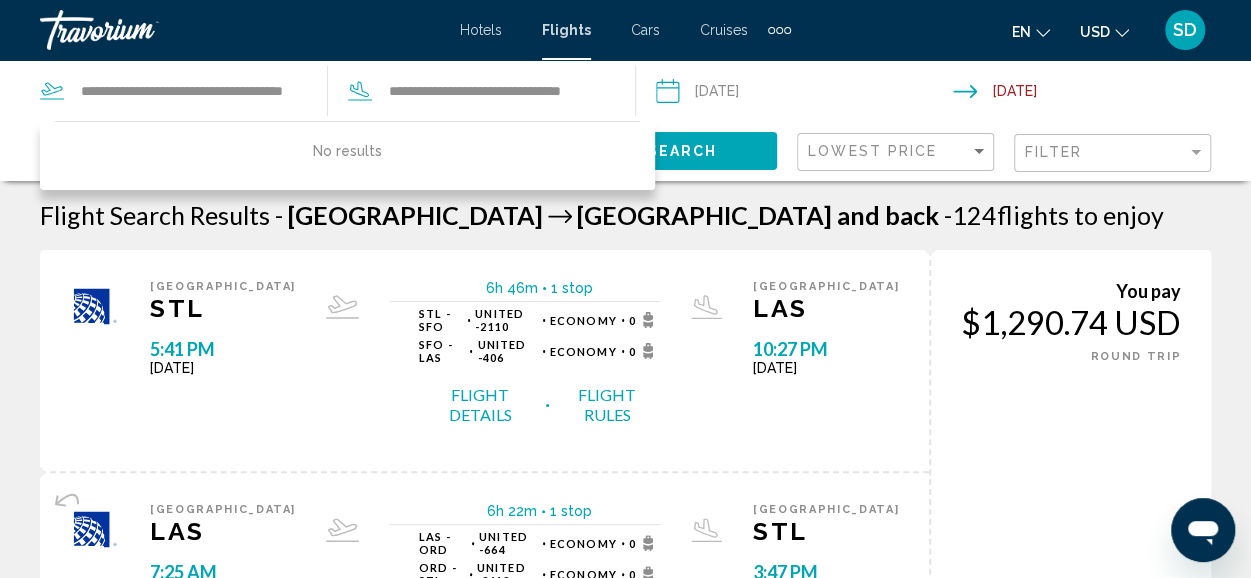 click on "Flights" at bounding box center [566, 30] 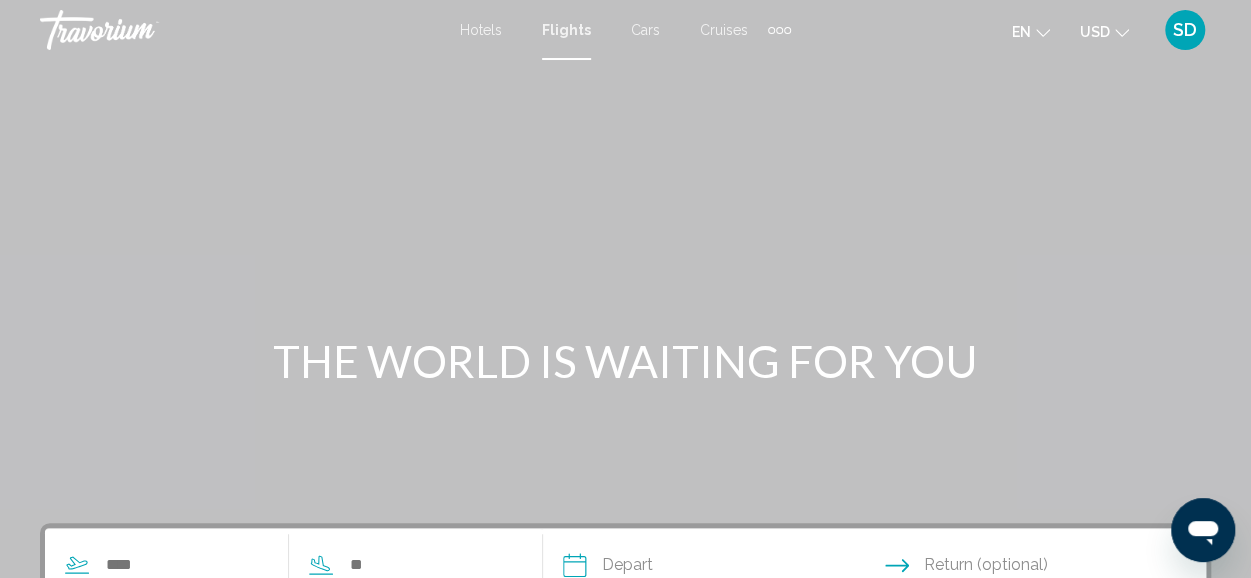 click on "Hotels" at bounding box center [481, 30] 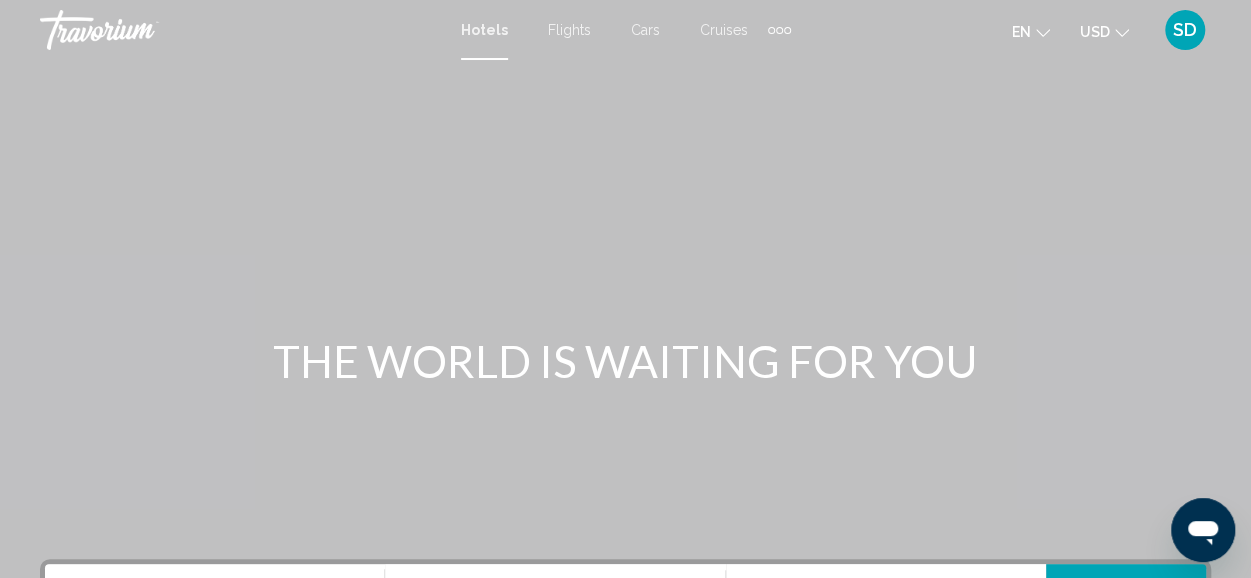 click on "Flights" at bounding box center (569, 30) 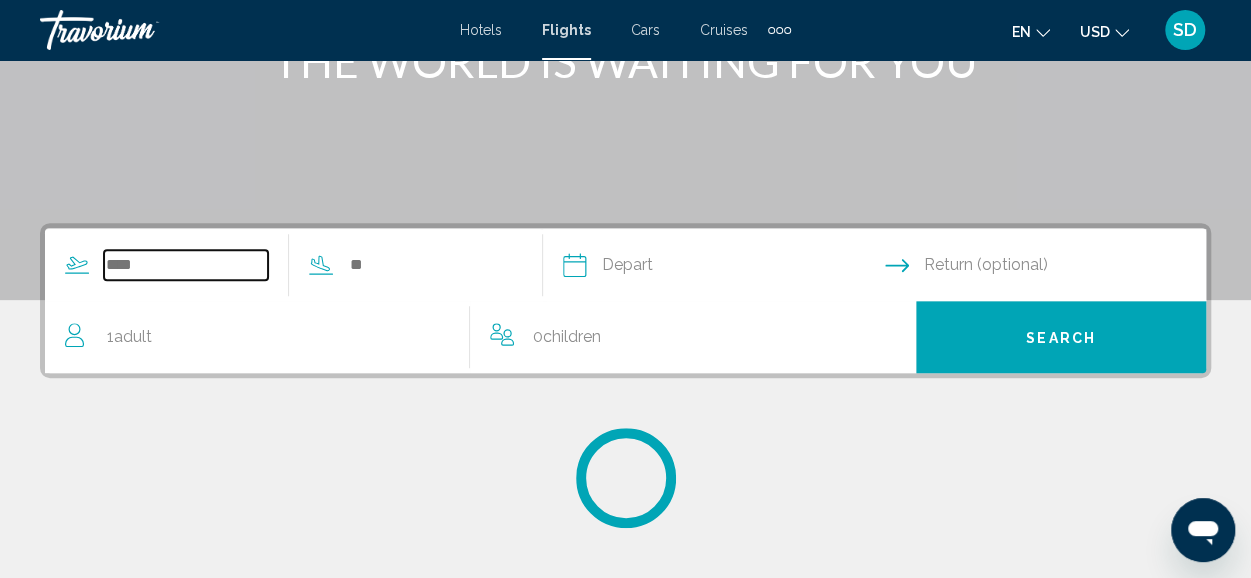click at bounding box center (186, 265) 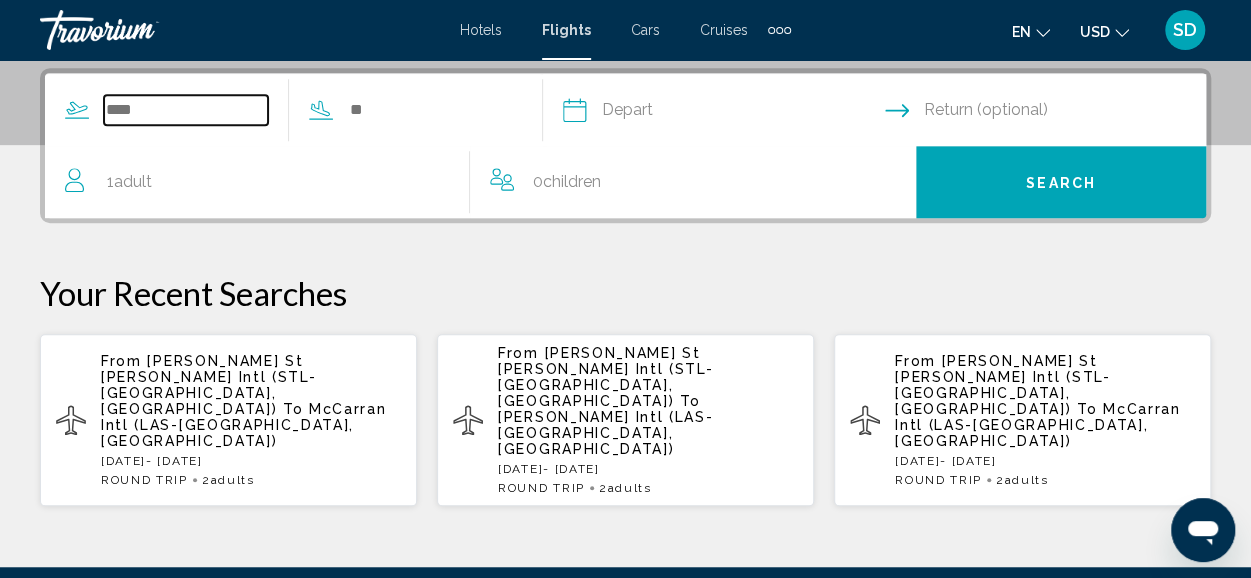 scroll, scrollTop: 458, scrollLeft: 0, axis: vertical 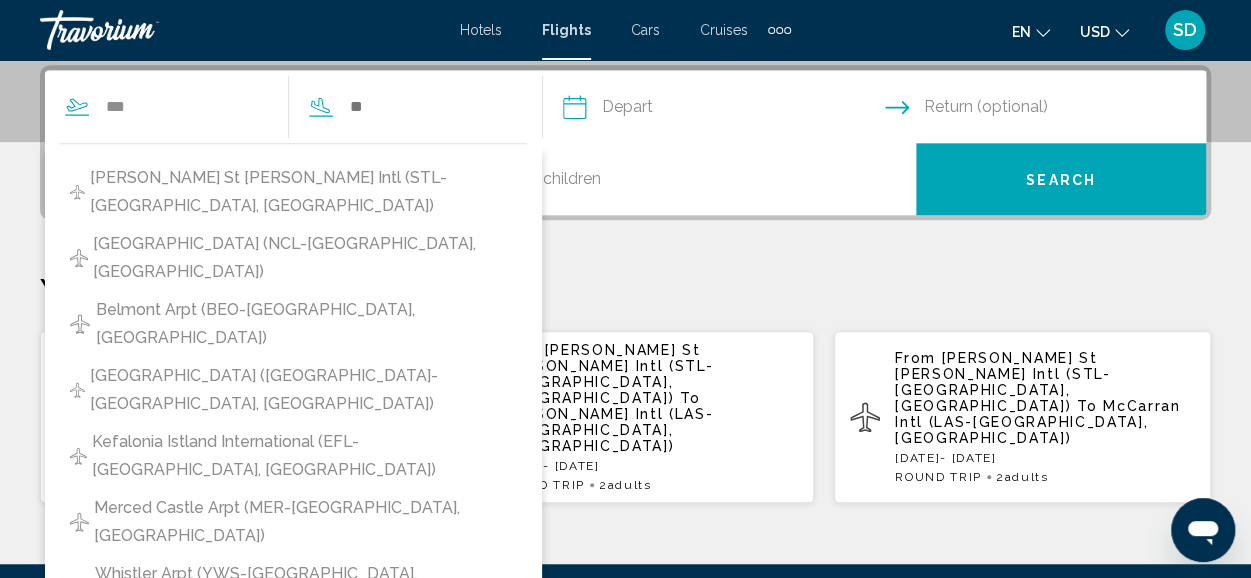 drag, startPoint x: 229, startPoint y: 183, endPoint x: 330, endPoint y: 154, distance: 105.080925 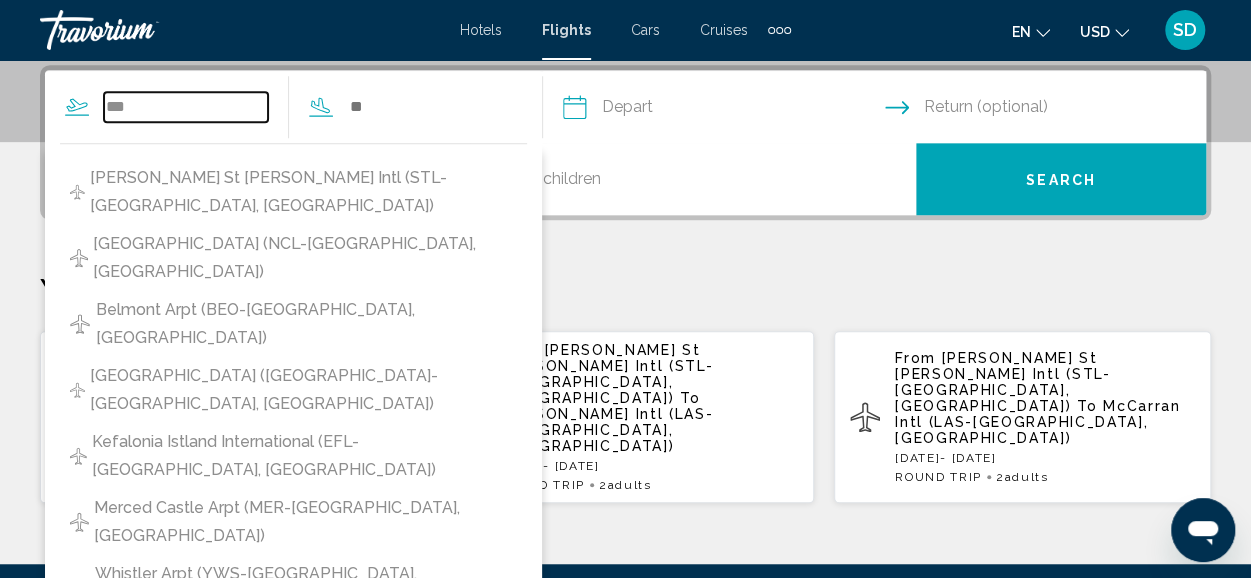 type on "**********" 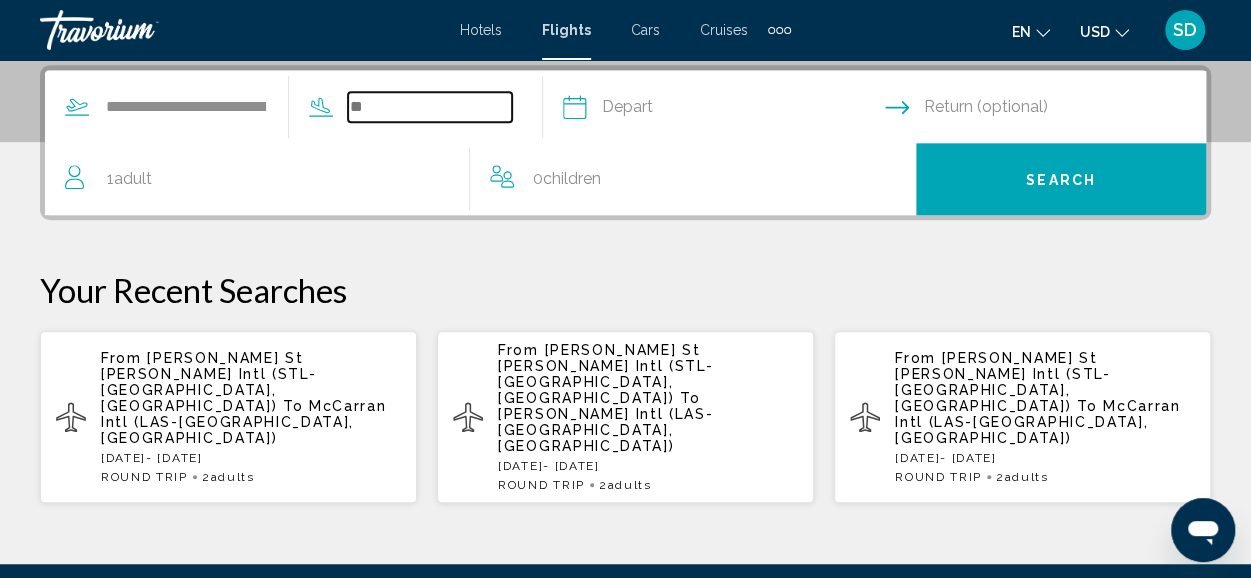 click at bounding box center [430, 107] 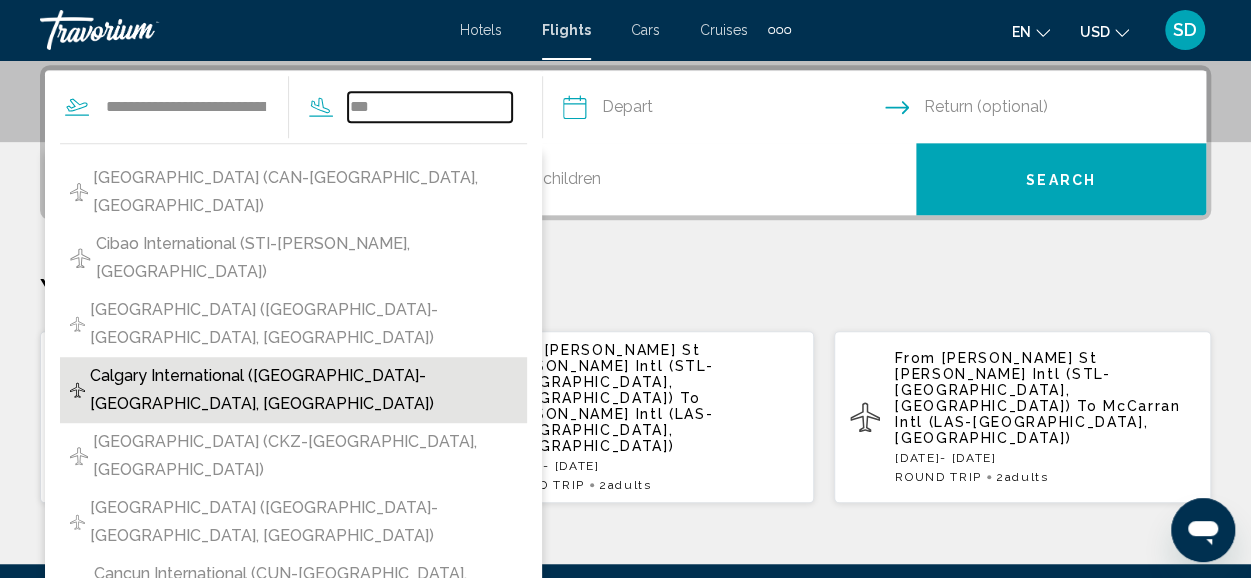 scroll, scrollTop: 558, scrollLeft: 0, axis: vertical 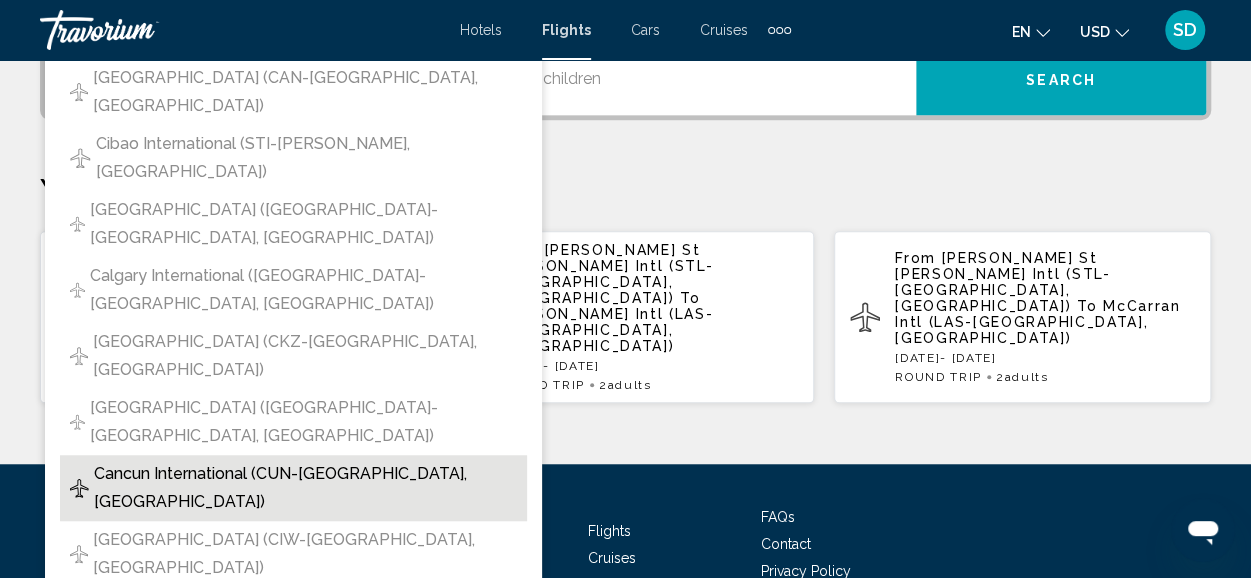 click on "Cancun International (CUN-[GEOGRAPHIC_DATA], [GEOGRAPHIC_DATA])" at bounding box center (305, 488) 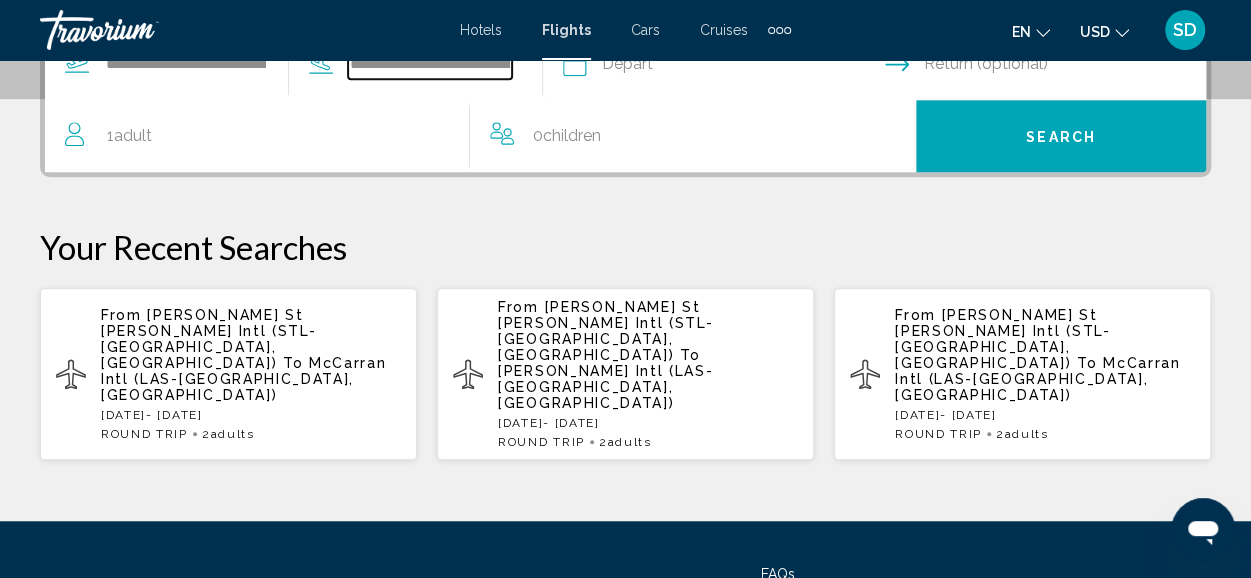 scroll, scrollTop: 458, scrollLeft: 0, axis: vertical 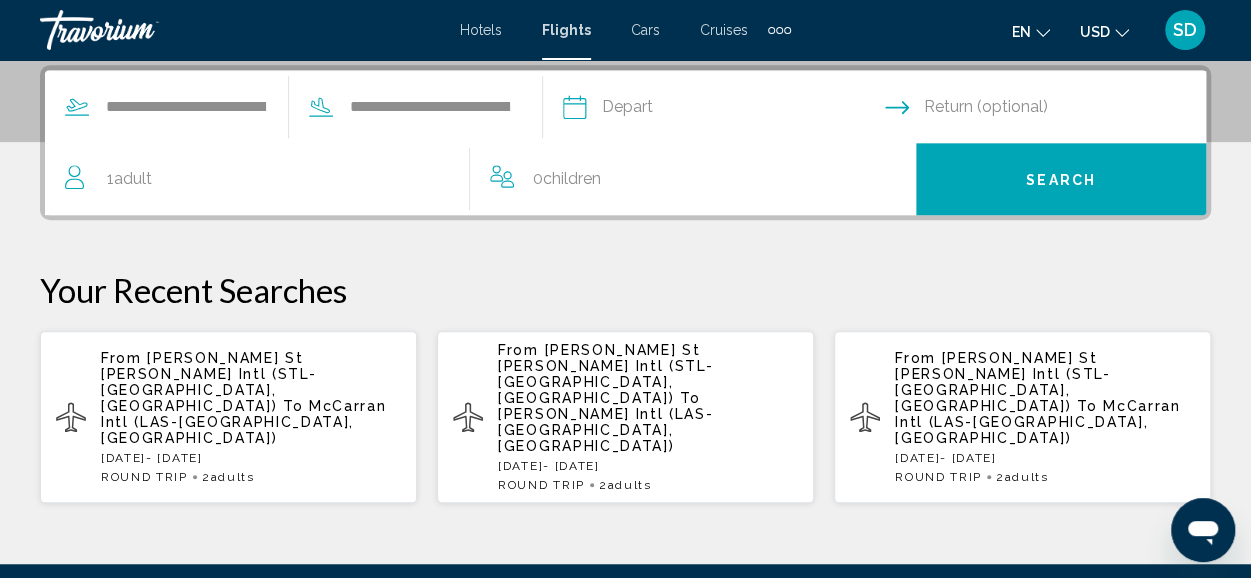 click at bounding box center (723, 110) 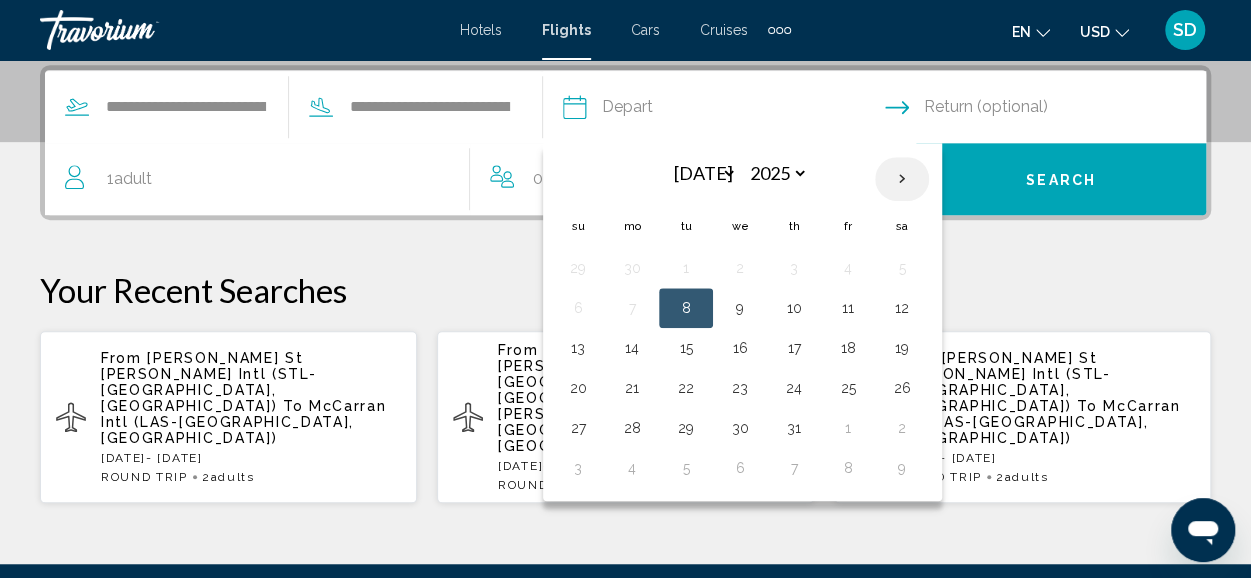click at bounding box center (902, 179) 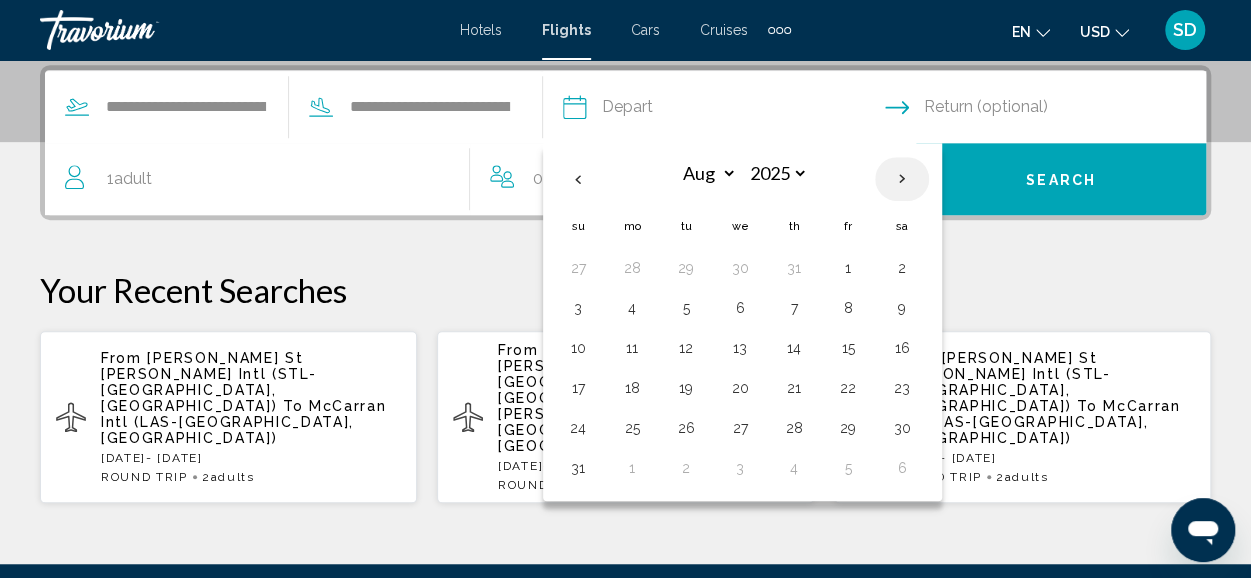 click at bounding box center [902, 179] 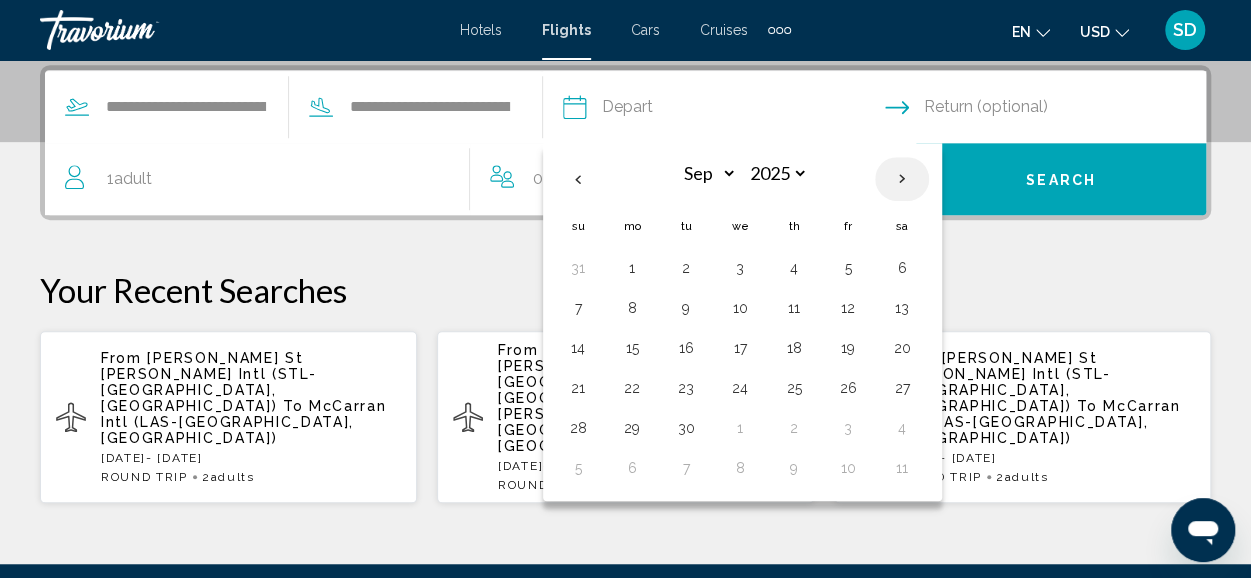click at bounding box center (902, 179) 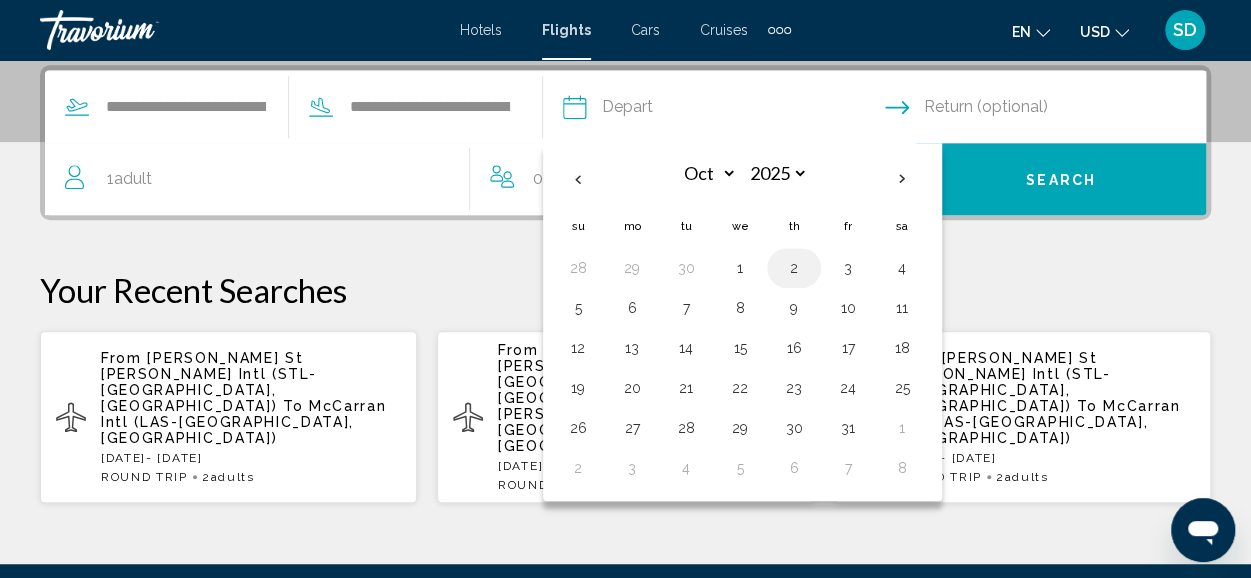 click on "2" at bounding box center [794, 268] 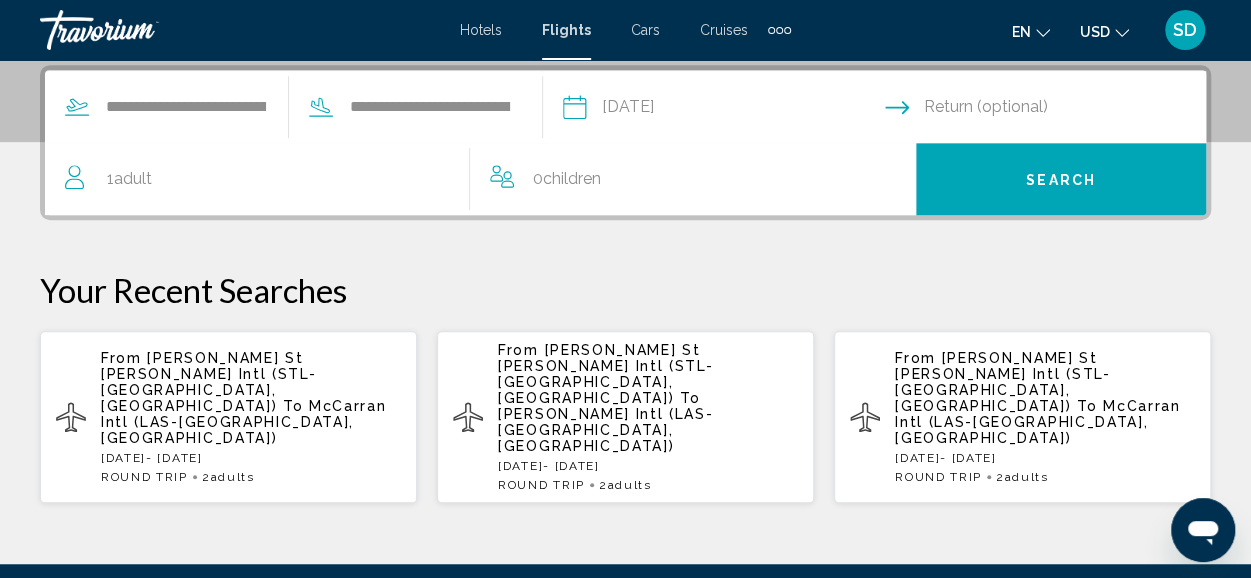 click at bounding box center (1050, 110) 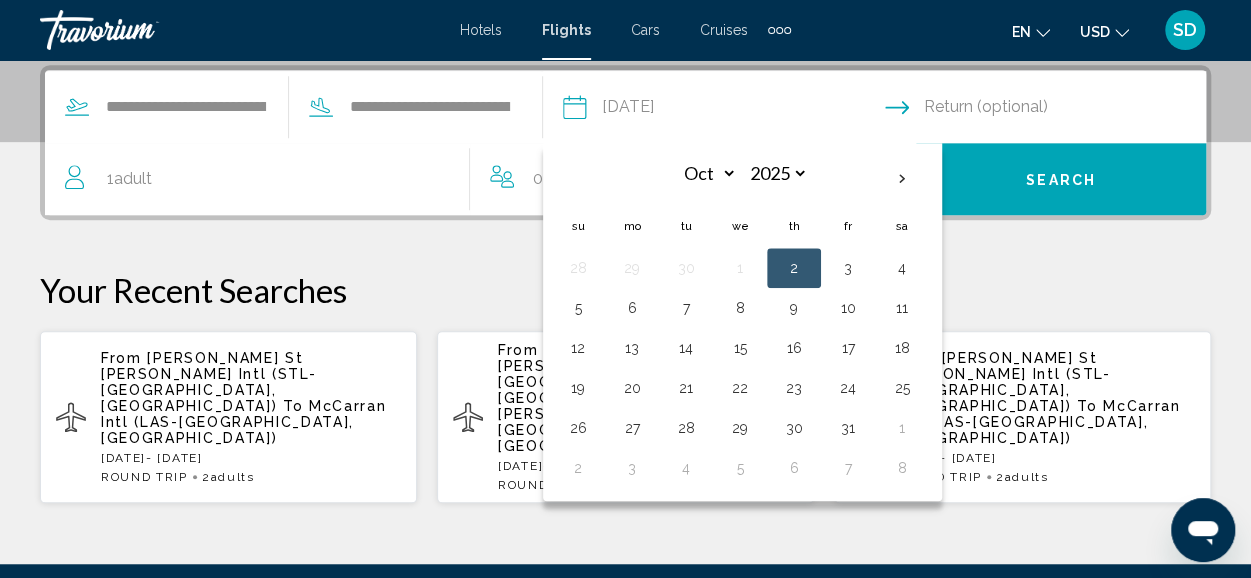 drag, startPoint x: 610, startPoint y: 307, endPoint x: 624, endPoint y: 299, distance: 16.124516 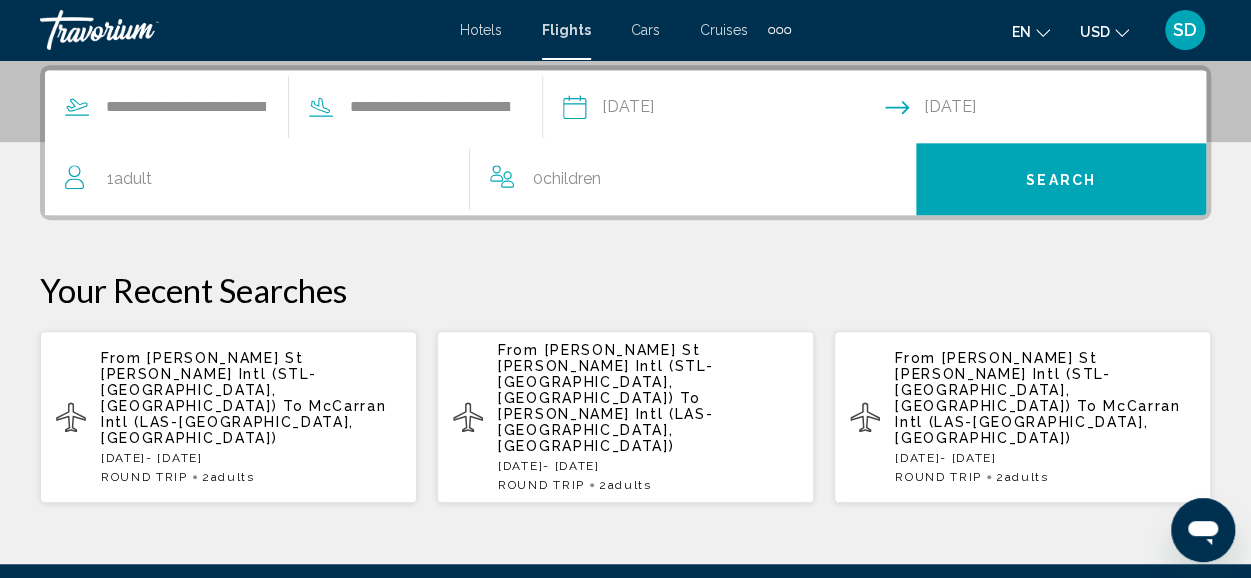 click on "Adult" at bounding box center (133, 178) 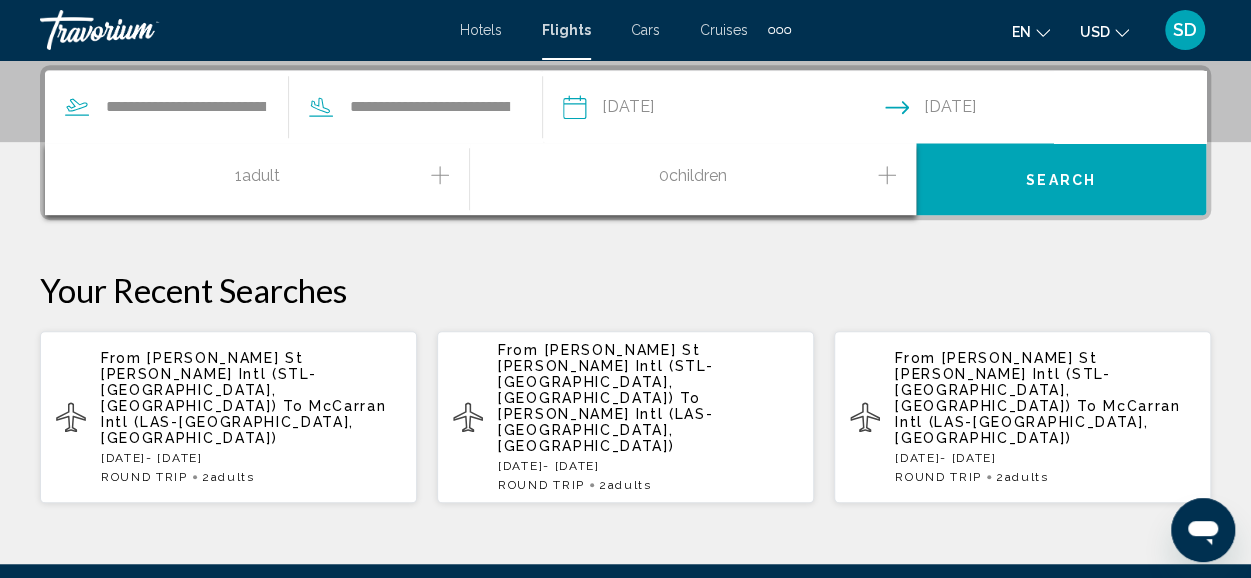 click 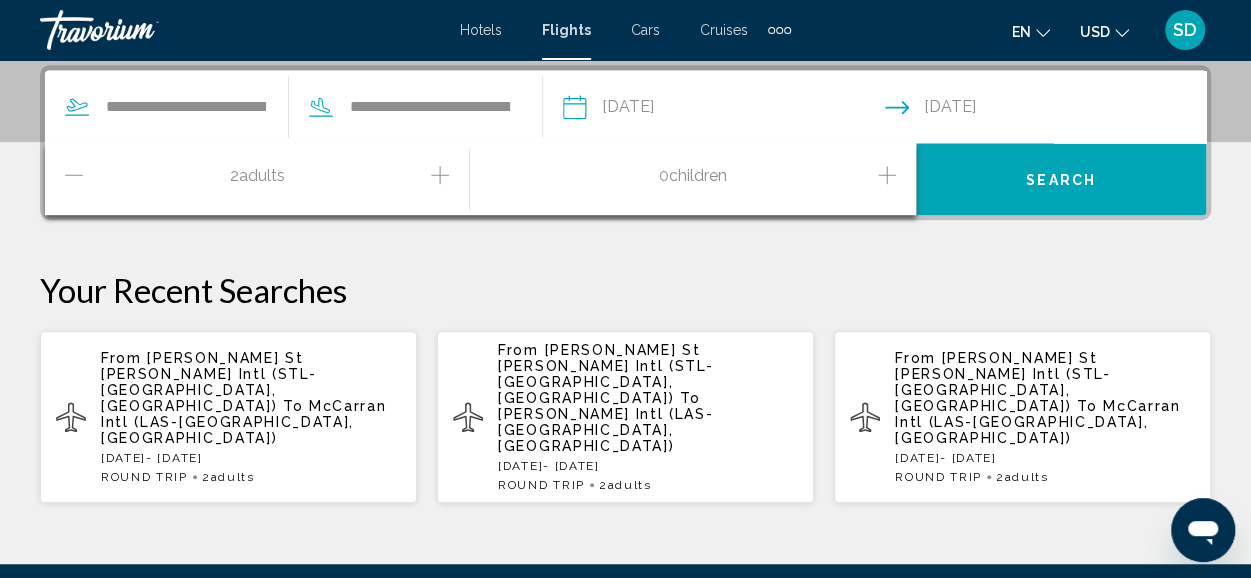 click on "Search" at bounding box center (1061, 179) 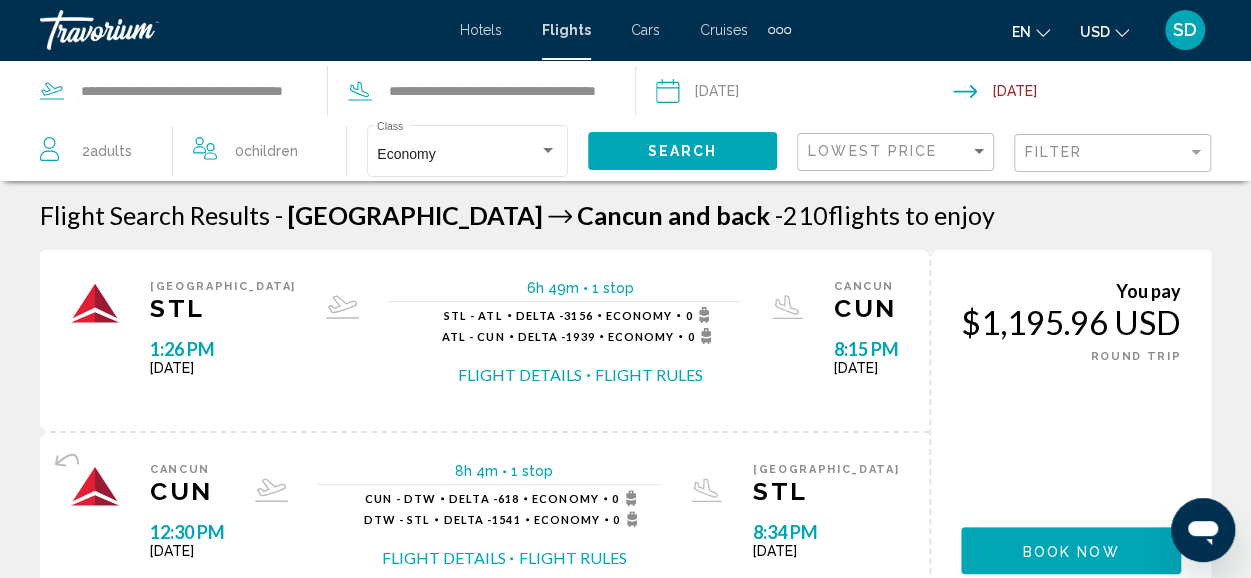 scroll, scrollTop: 0, scrollLeft: 0, axis: both 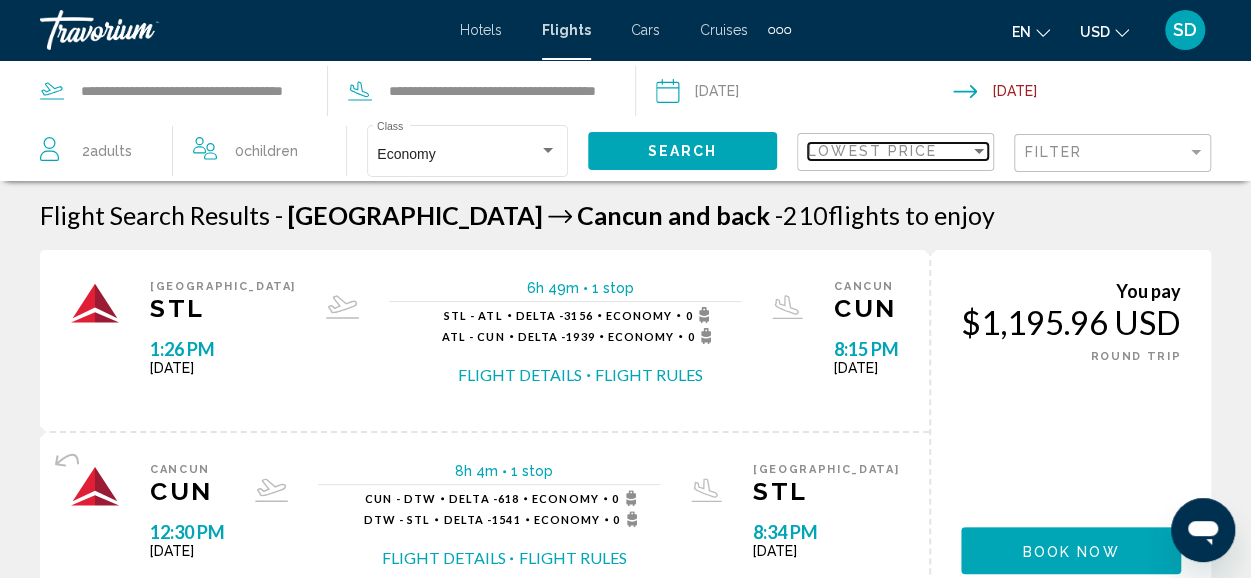 click on "Lowest Price" at bounding box center [889, 151] 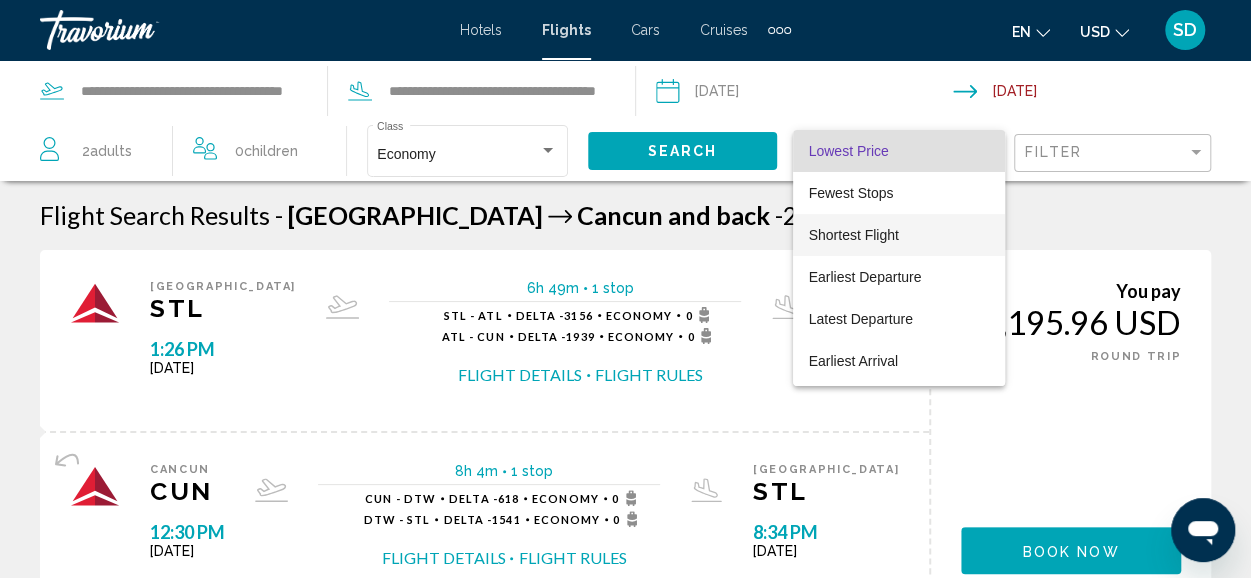 click on "Shortest Flight" at bounding box center [899, 193] 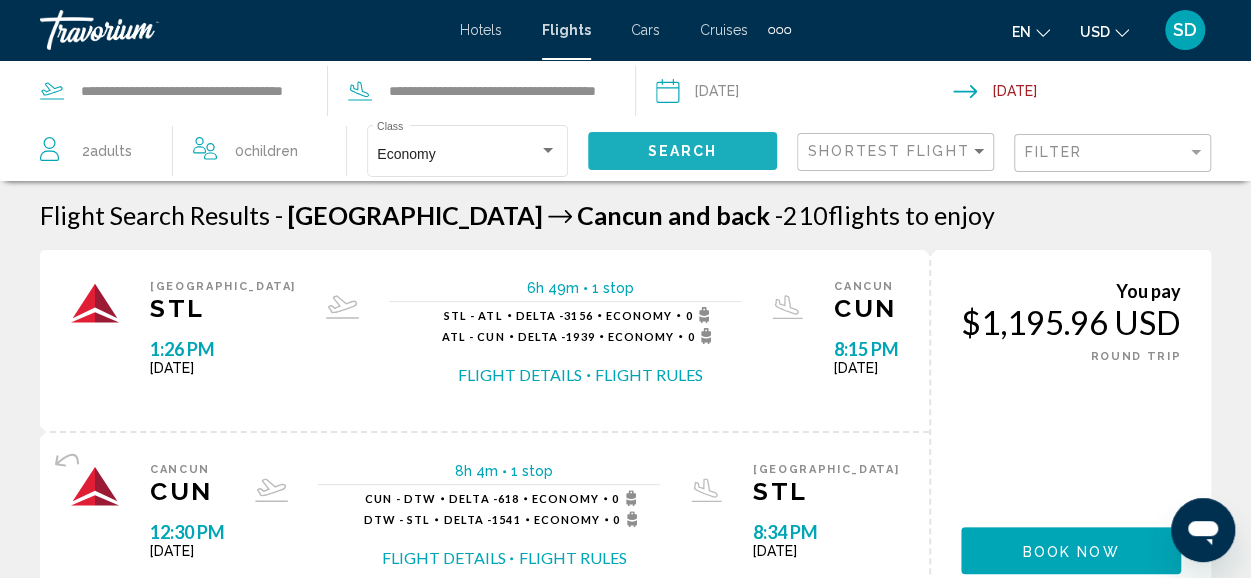 click on "Search" 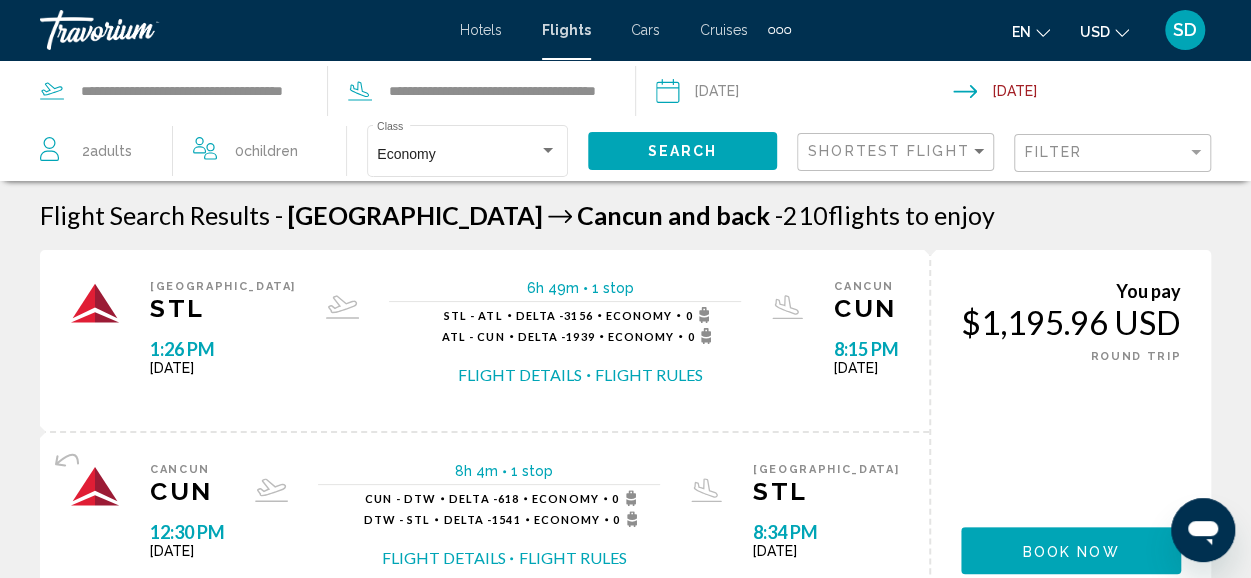 click at bounding box center (1106, 94) 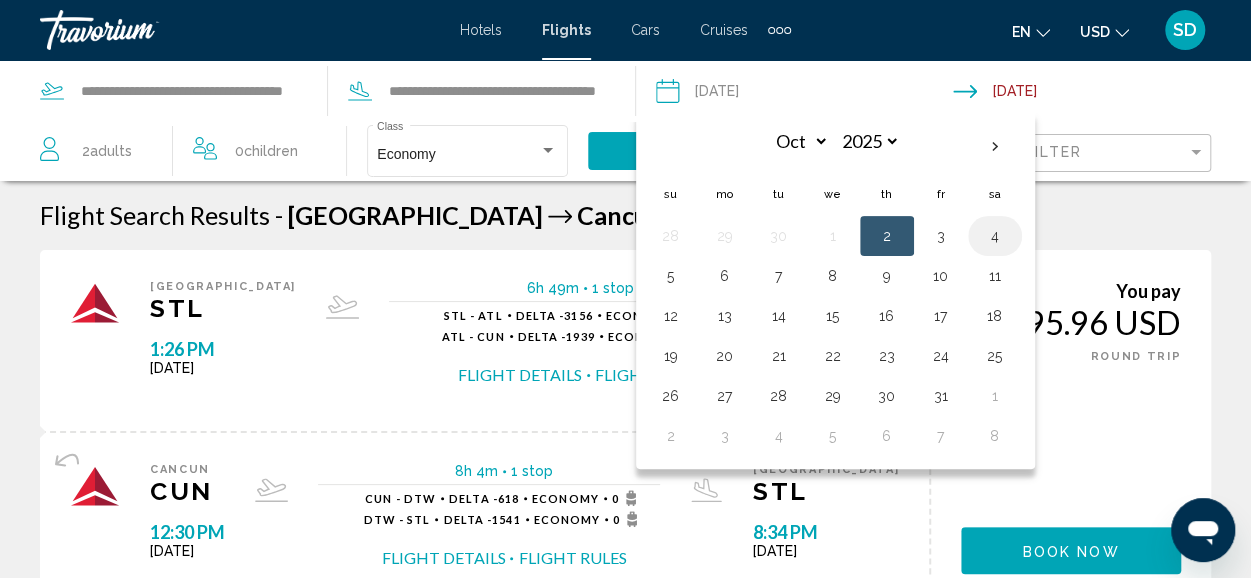 click on "4" at bounding box center [995, 236] 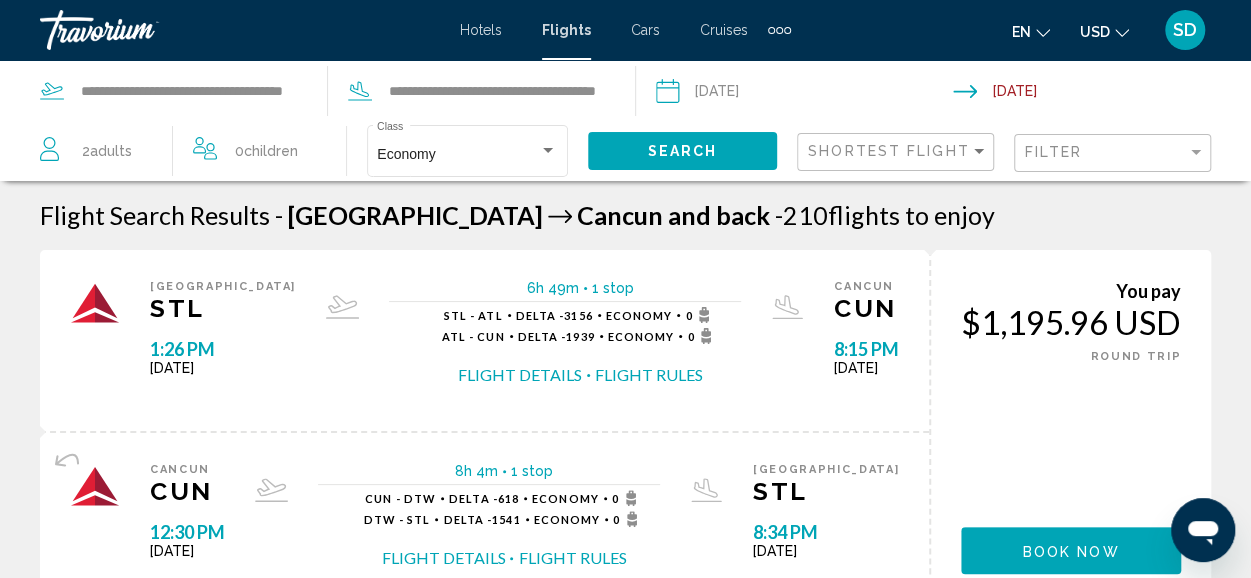 click on "Search" 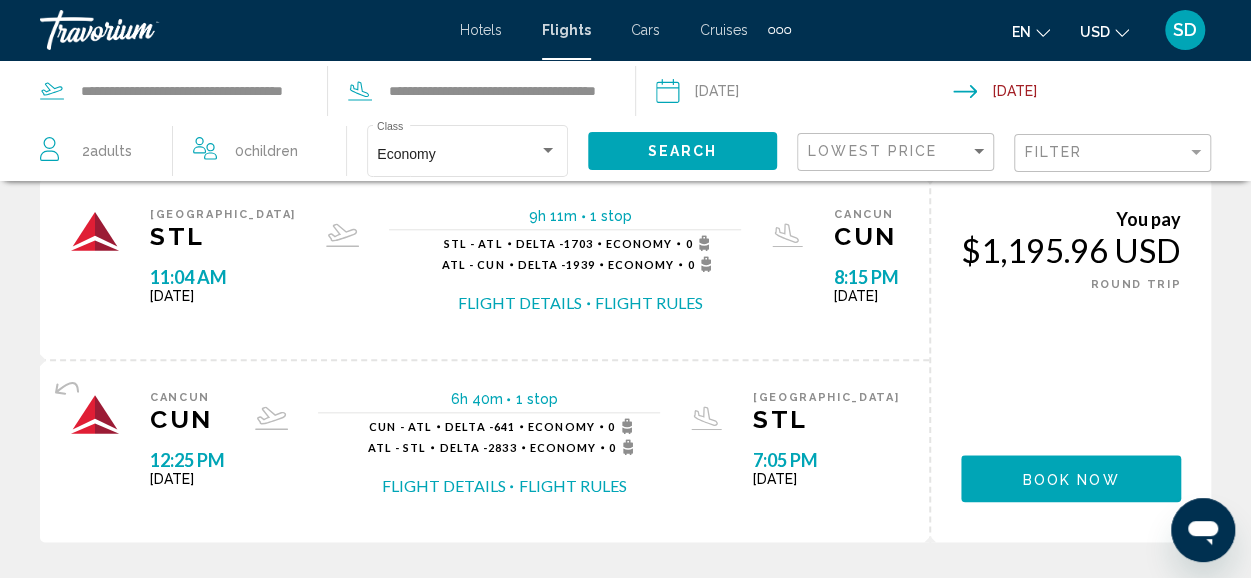 scroll, scrollTop: 500, scrollLeft: 0, axis: vertical 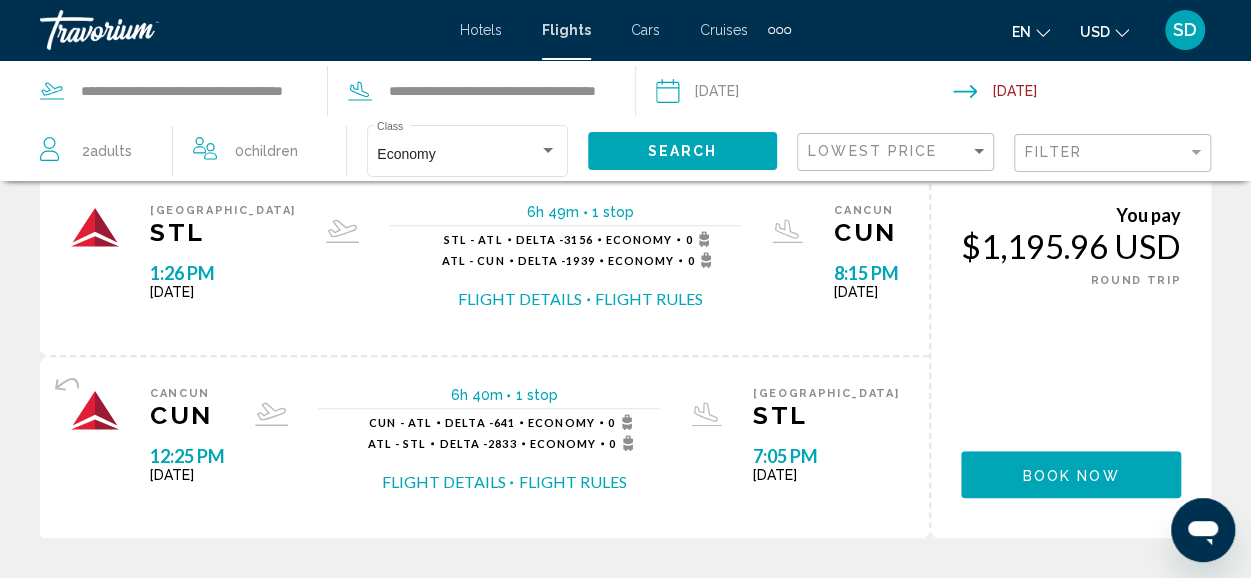 drag, startPoint x: 1015, startPoint y: 97, endPoint x: 1036, endPoint y: 125, distance: 35 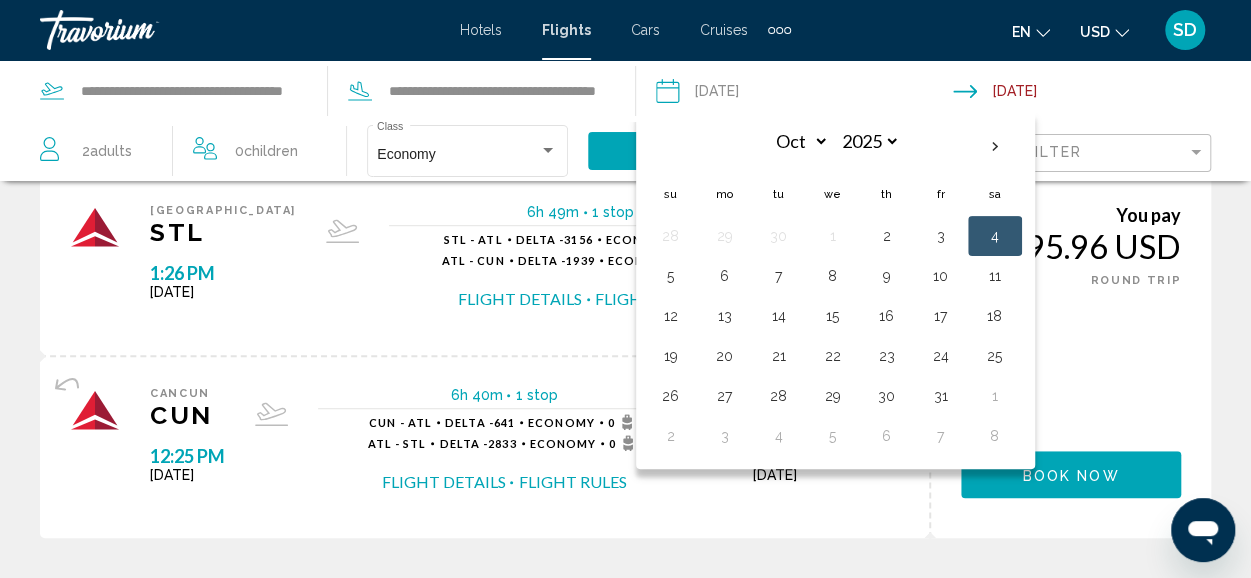 click on "5" at bounding box center (671, 276) 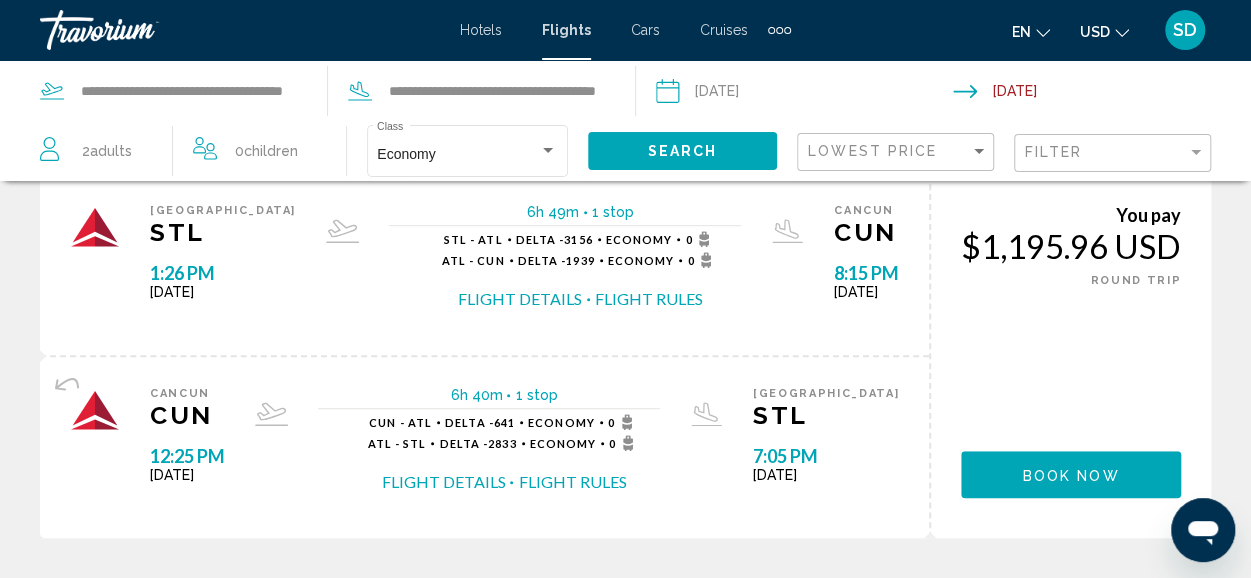 click on "Adults" 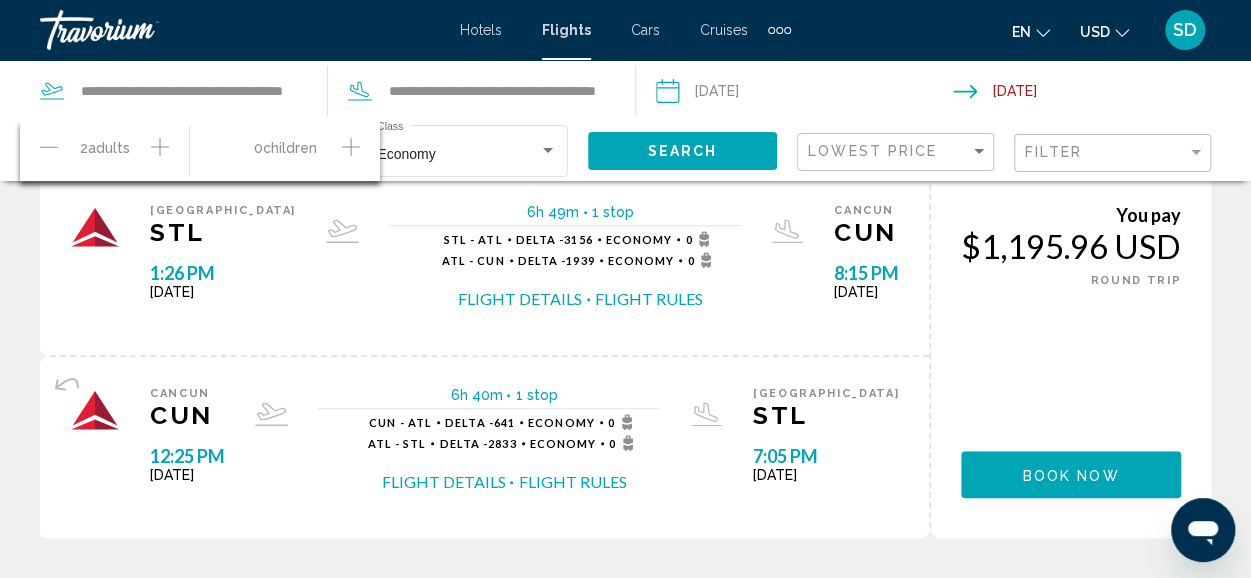 click 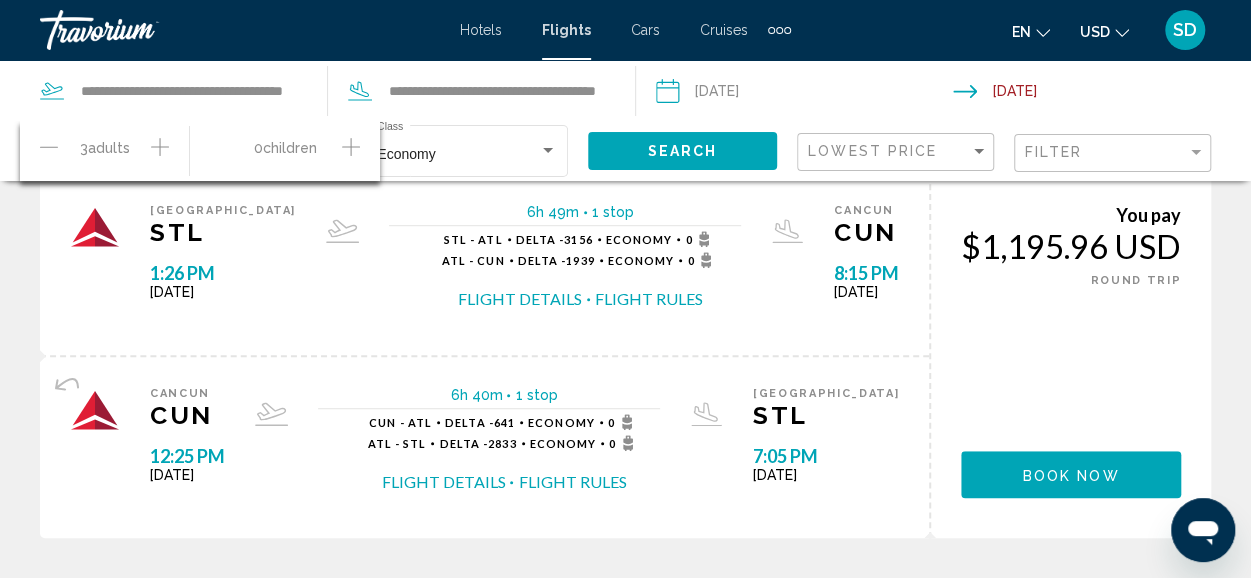 click 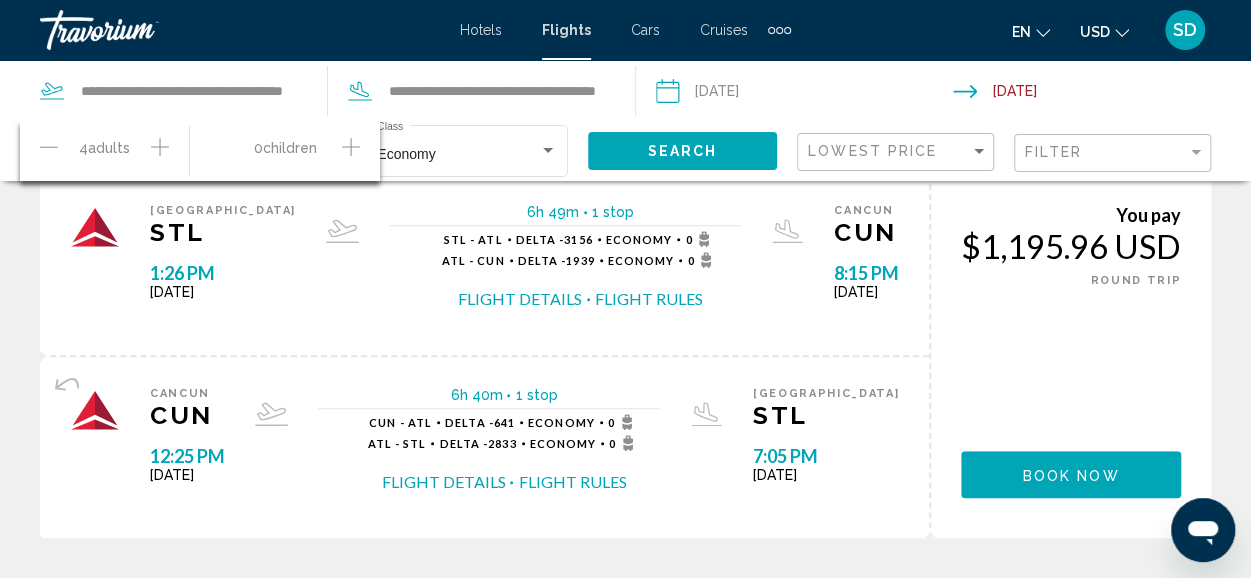 click on "Search" 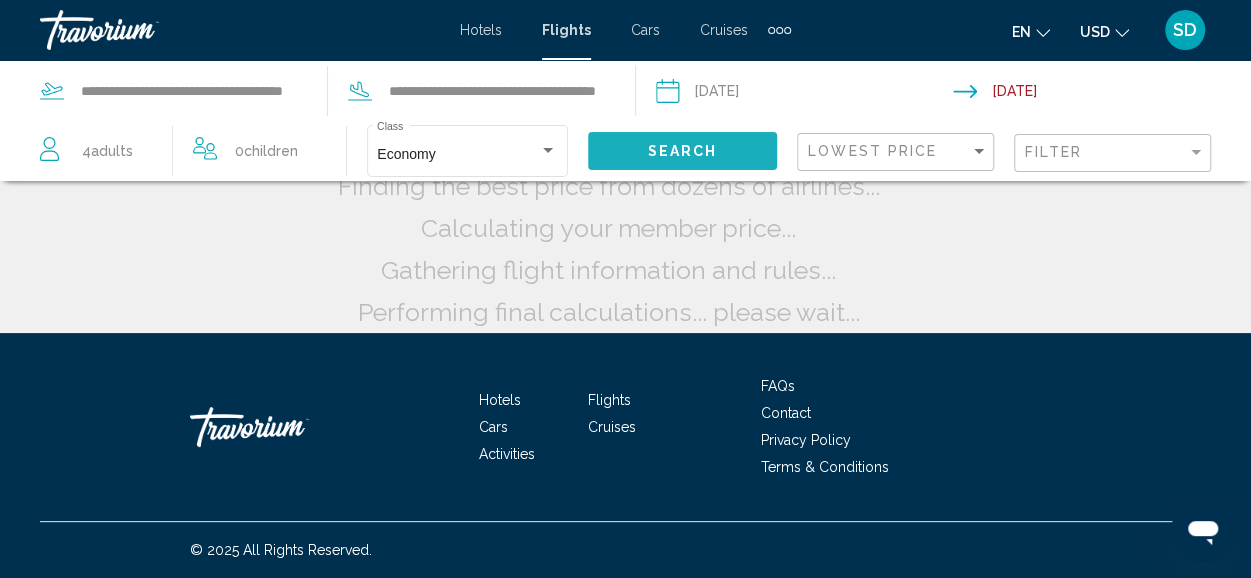 scroll, scrollTop: 78, scrollLeft: 0, axis: vertical 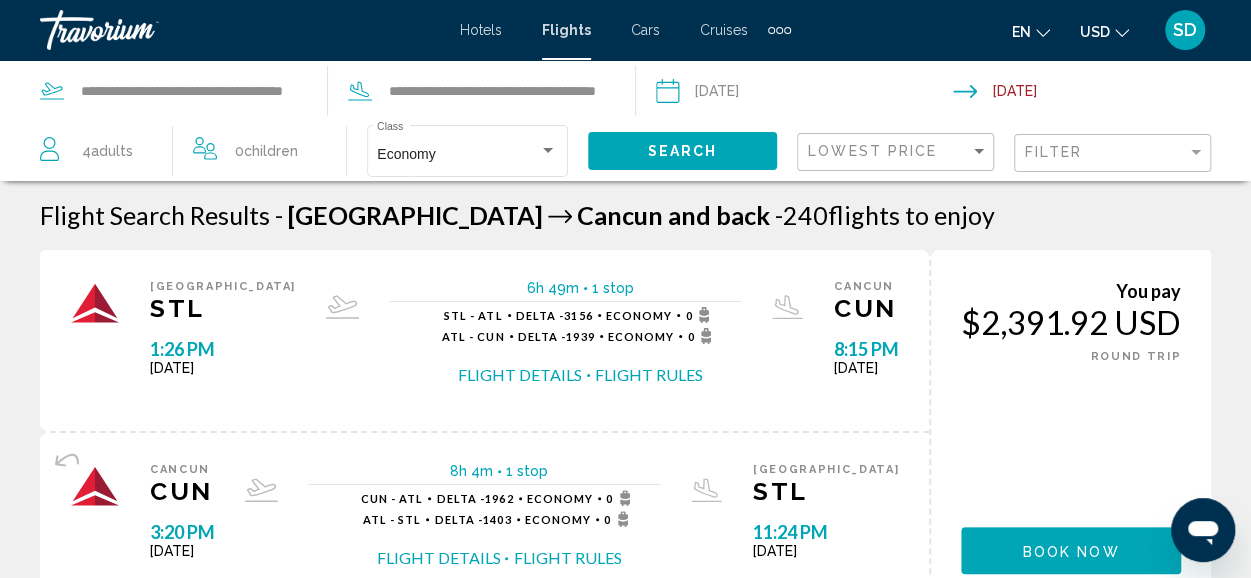 click 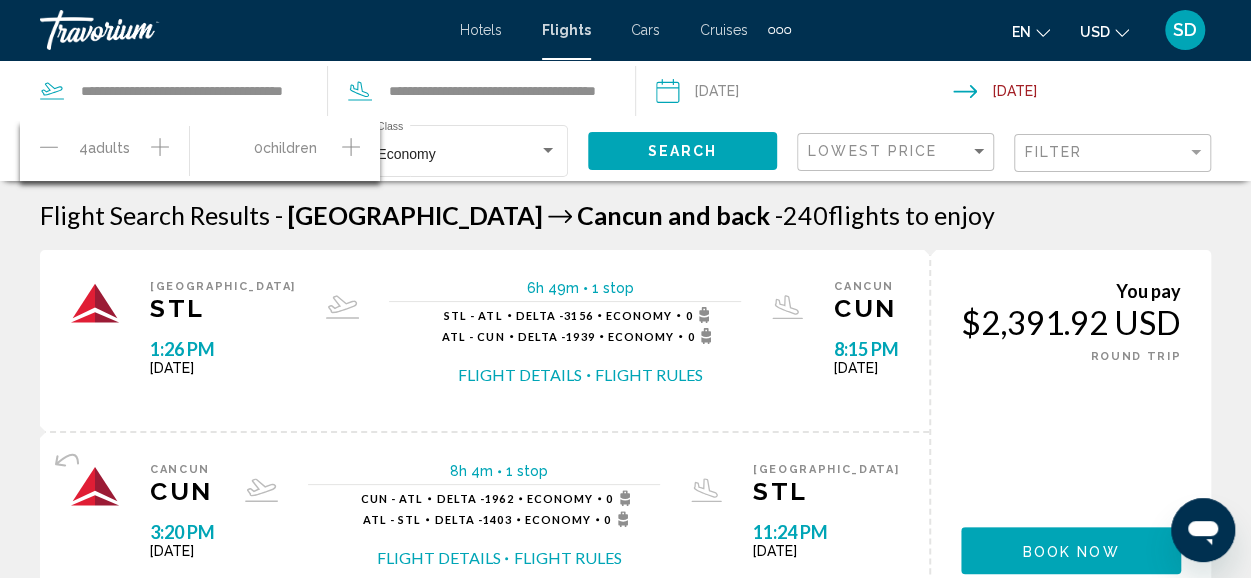 click 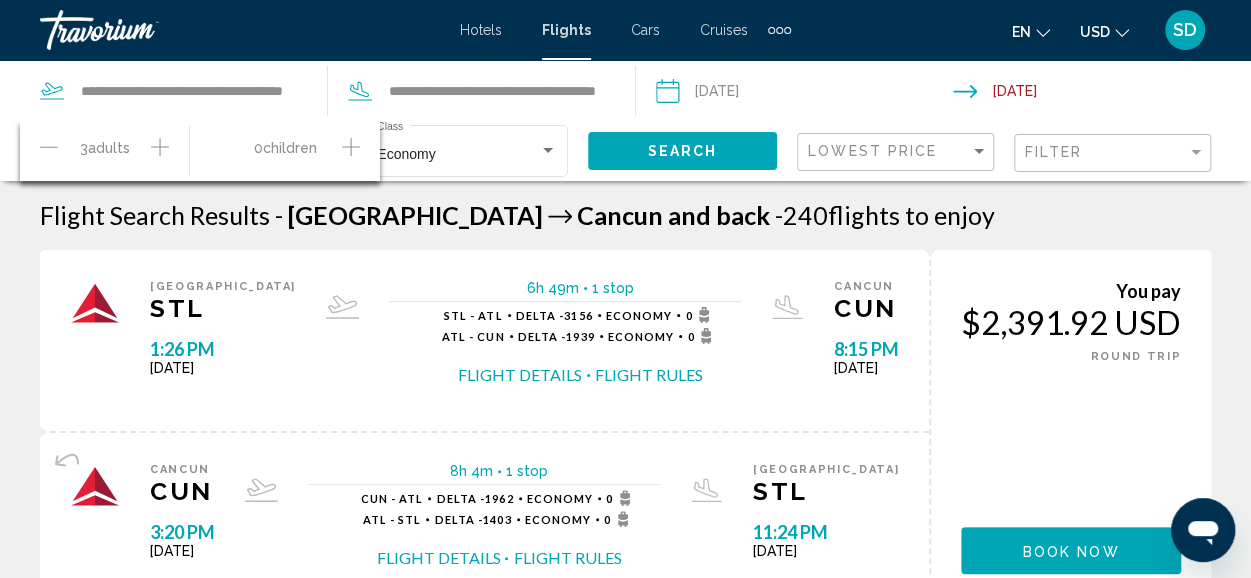 click 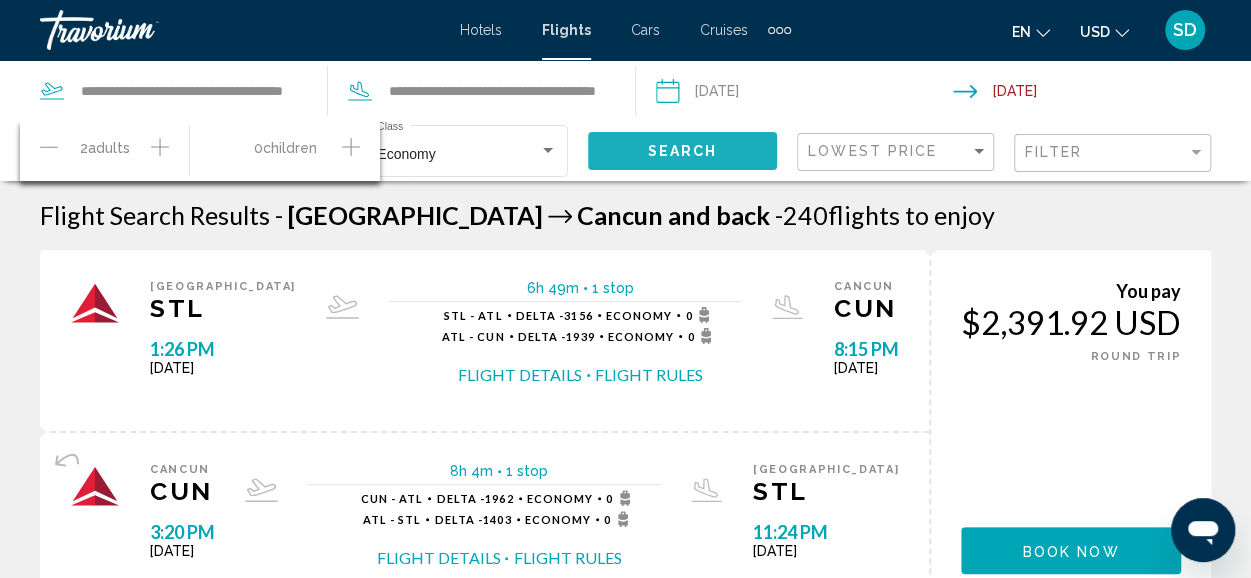 click on "Search" 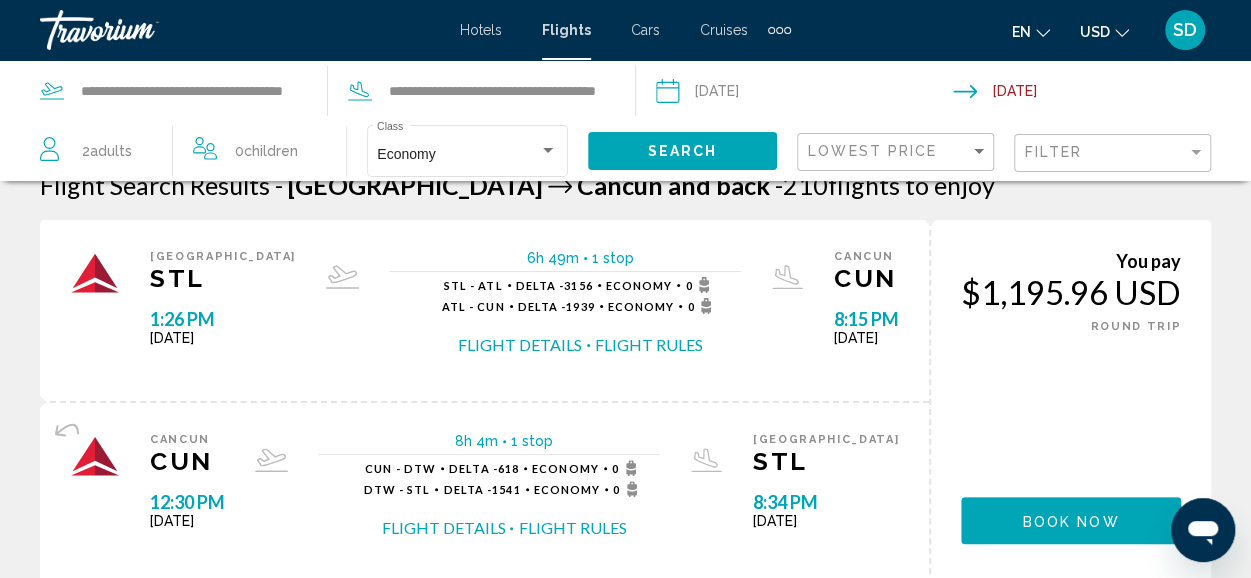 scroll, scrollTop: 0, scrollLeft: 0, axis: both 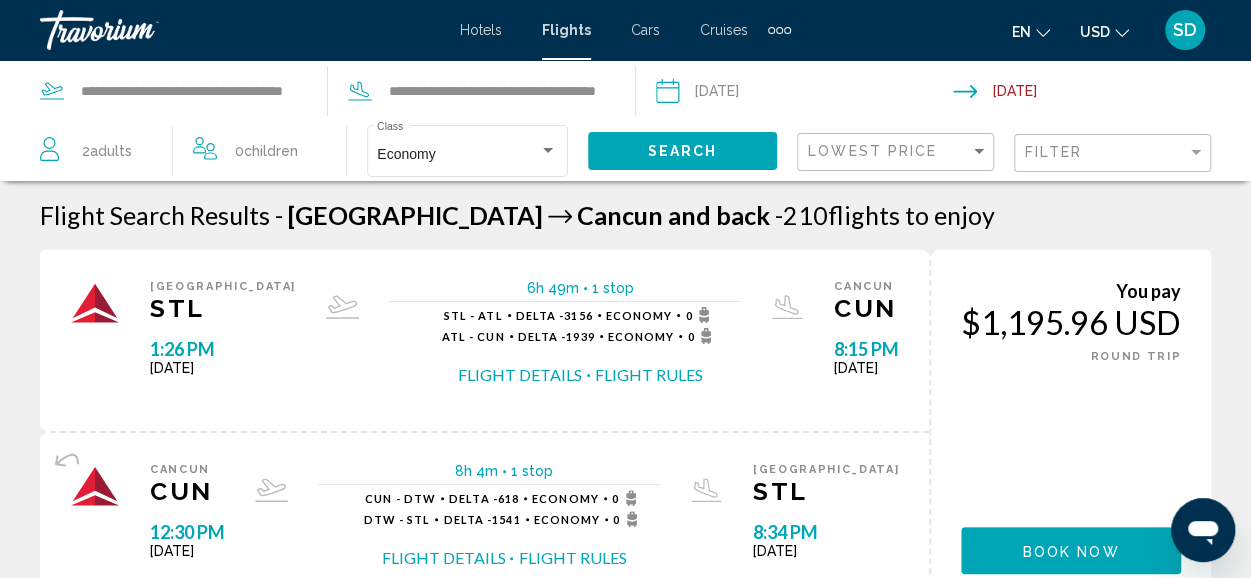 click on "Hotels" at bounding box center (481, 30) 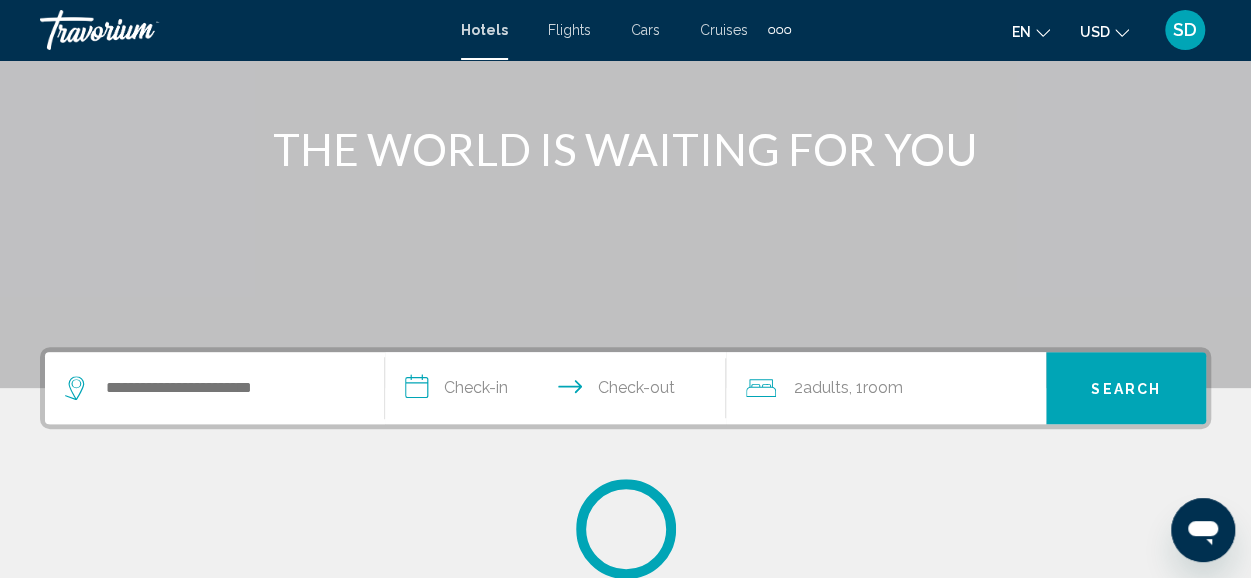 scroll, scrollTop: 300, scrollLeft: 0, axis: vertical 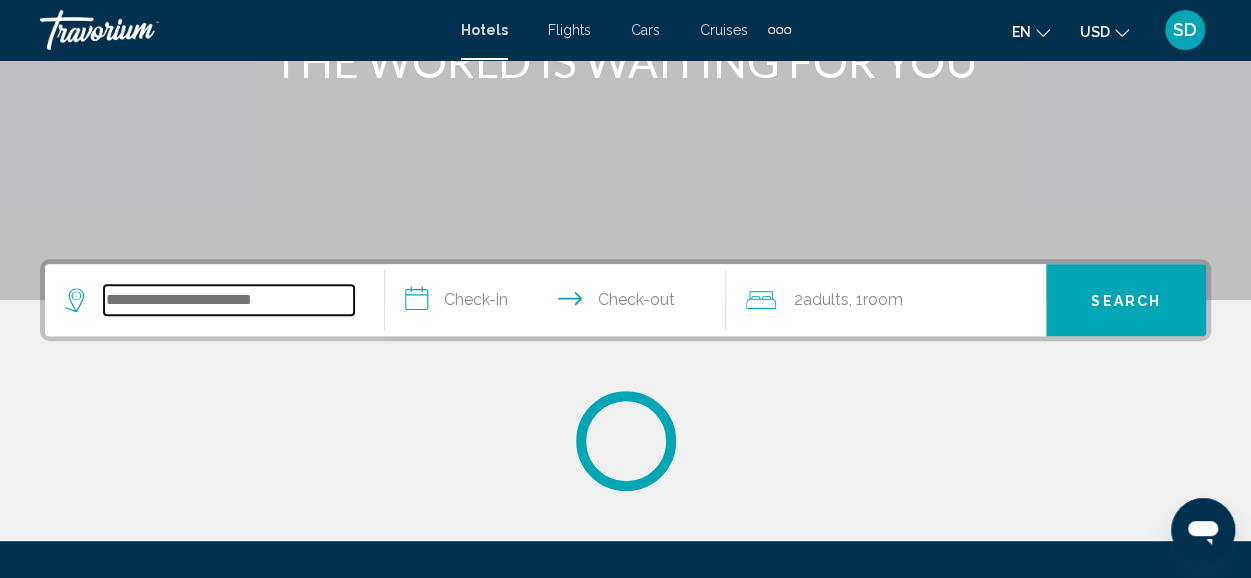 click at bounding box center (229, 300) 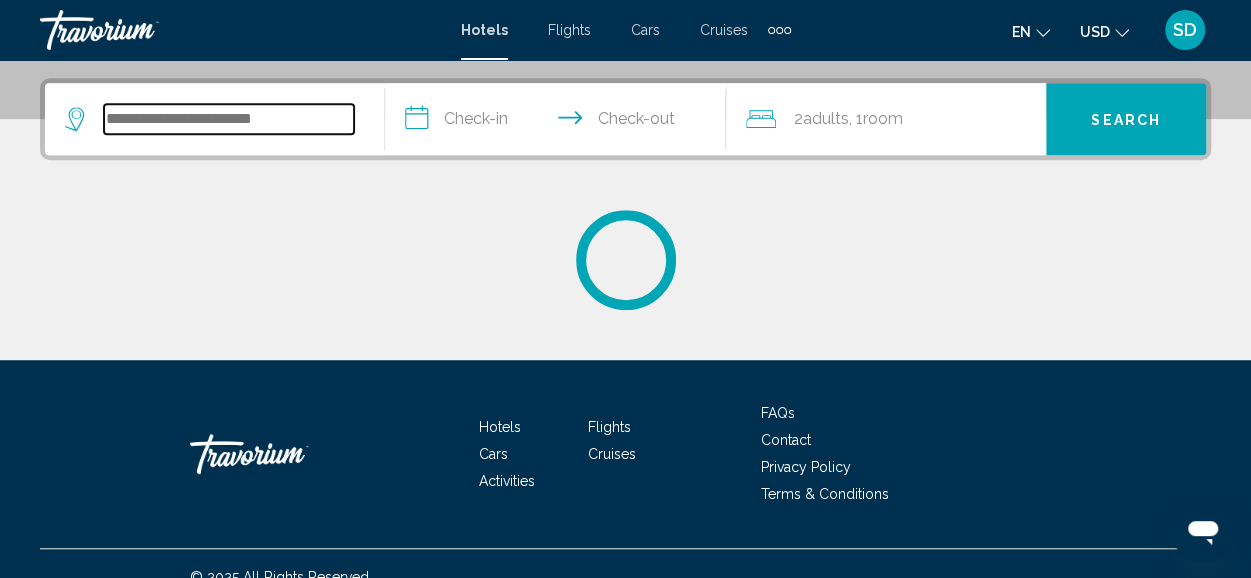 scroll, scrollTop: 494, scrollLeft: 0, axis: vertical 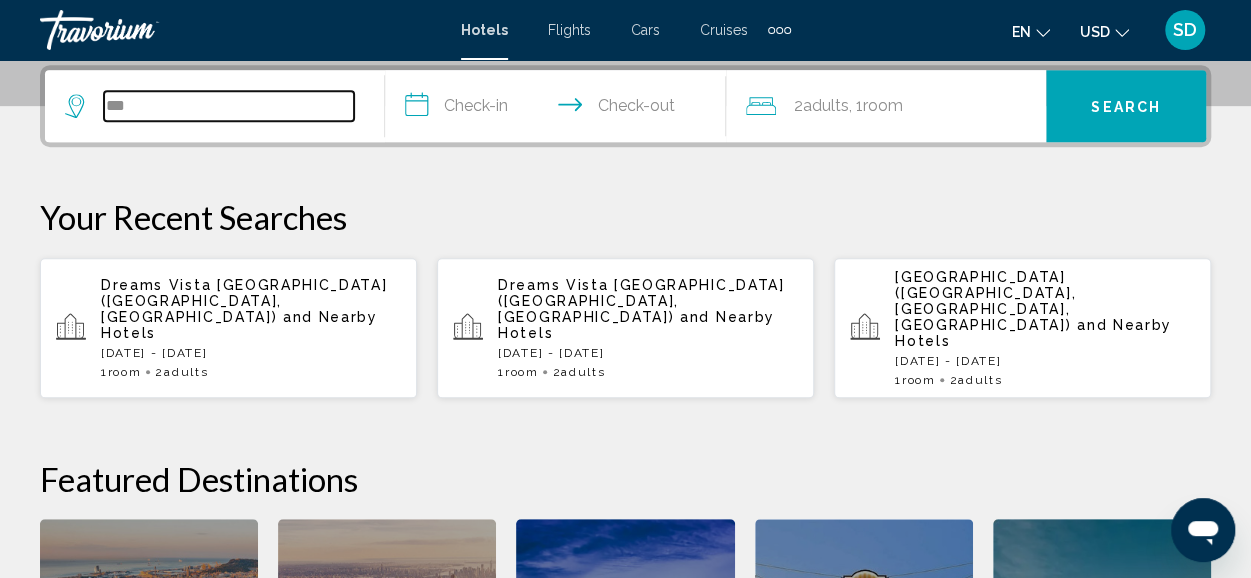 drag, startPoint x: 162, startPoint y: 100, endPoint x: -34, endPoint y: 115, distance: 196.57314 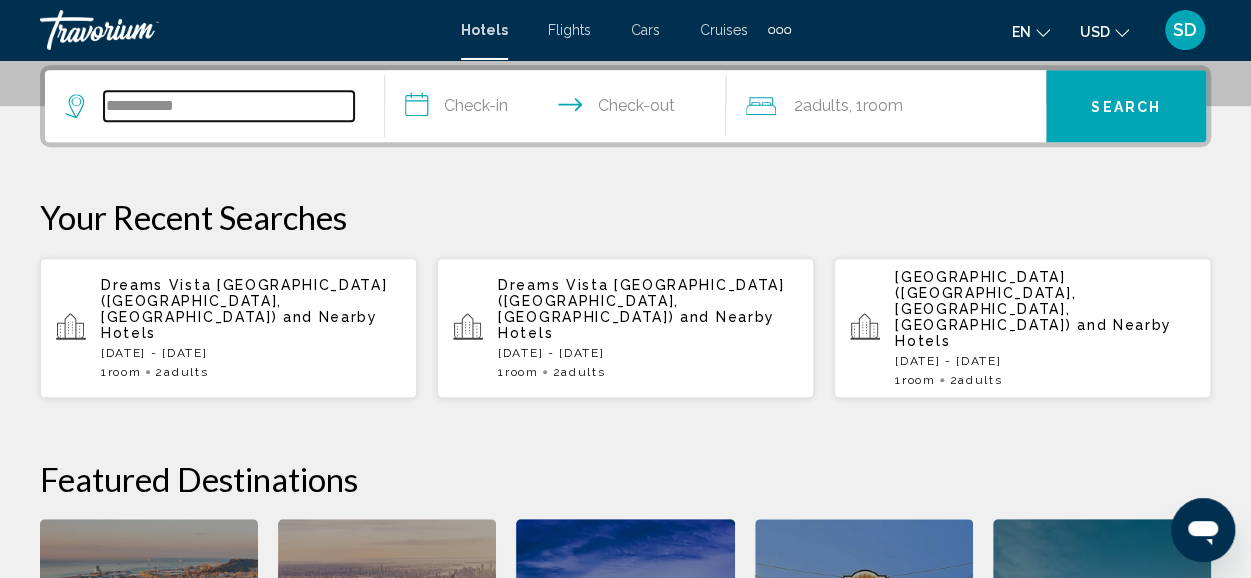 type on "**********" 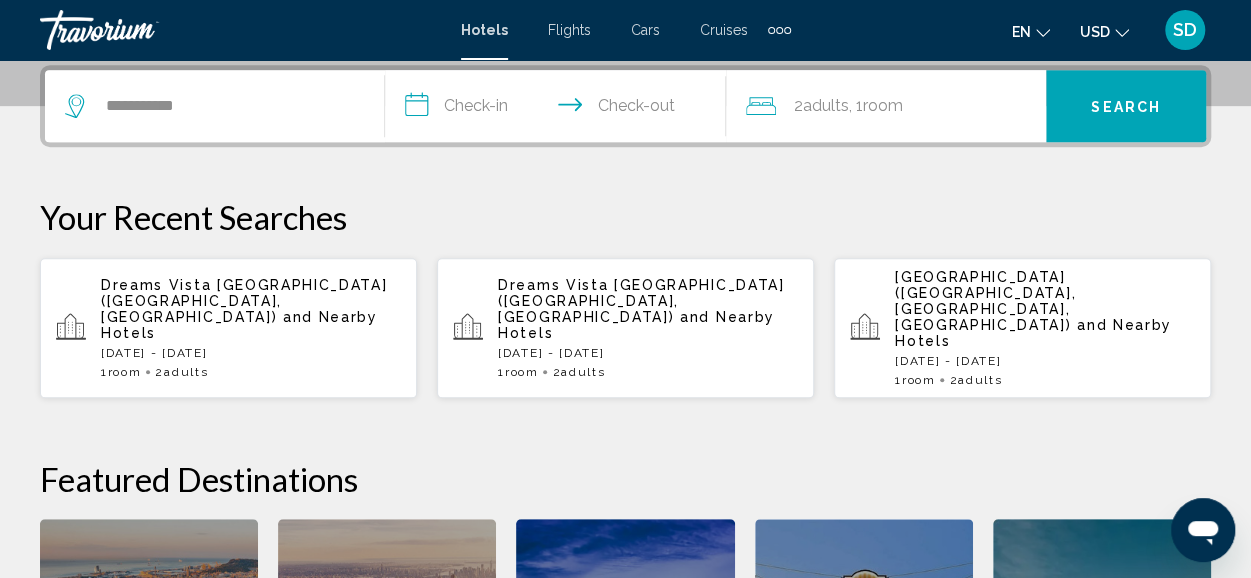 click on "**********" at bounding box center [559, 109] 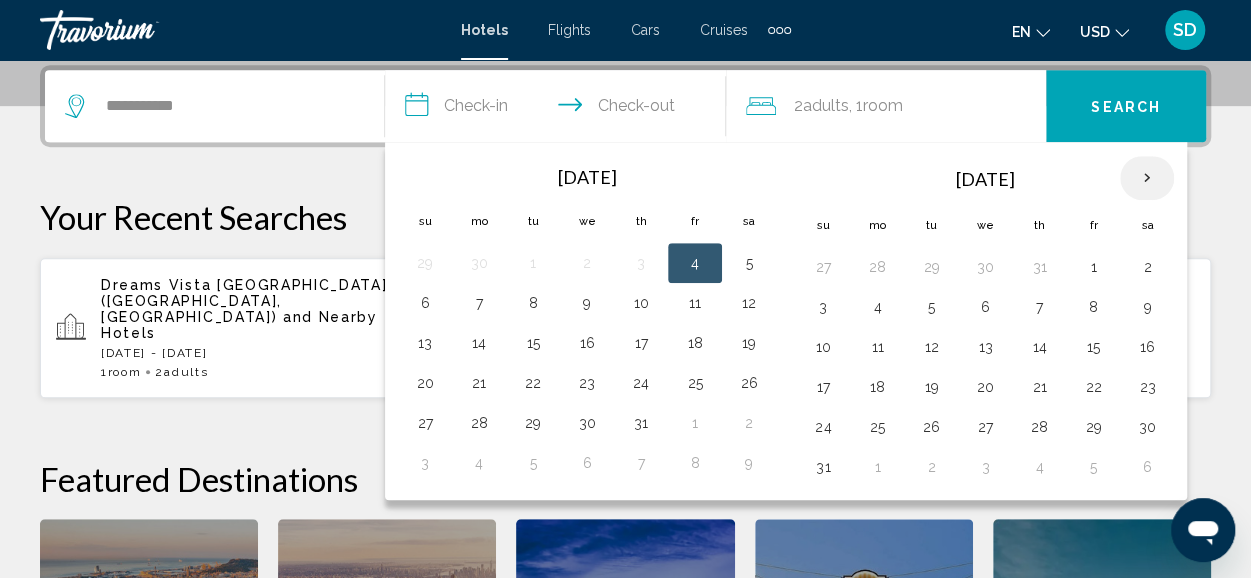 click at bounding box center (1147, 178) 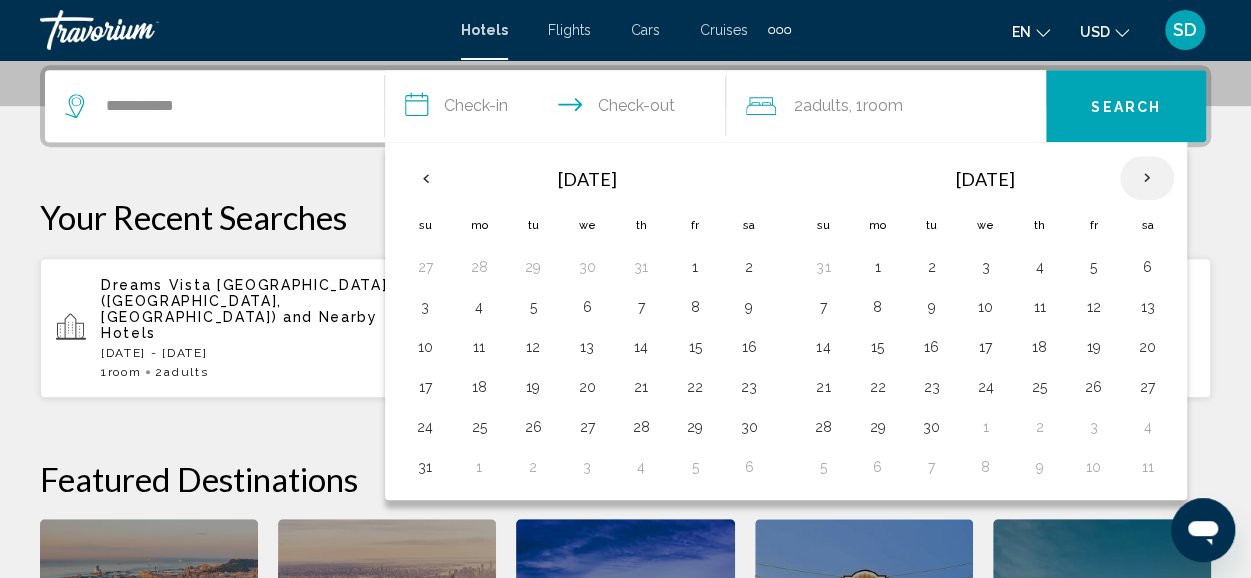 click at bounding box center (1147, 178) 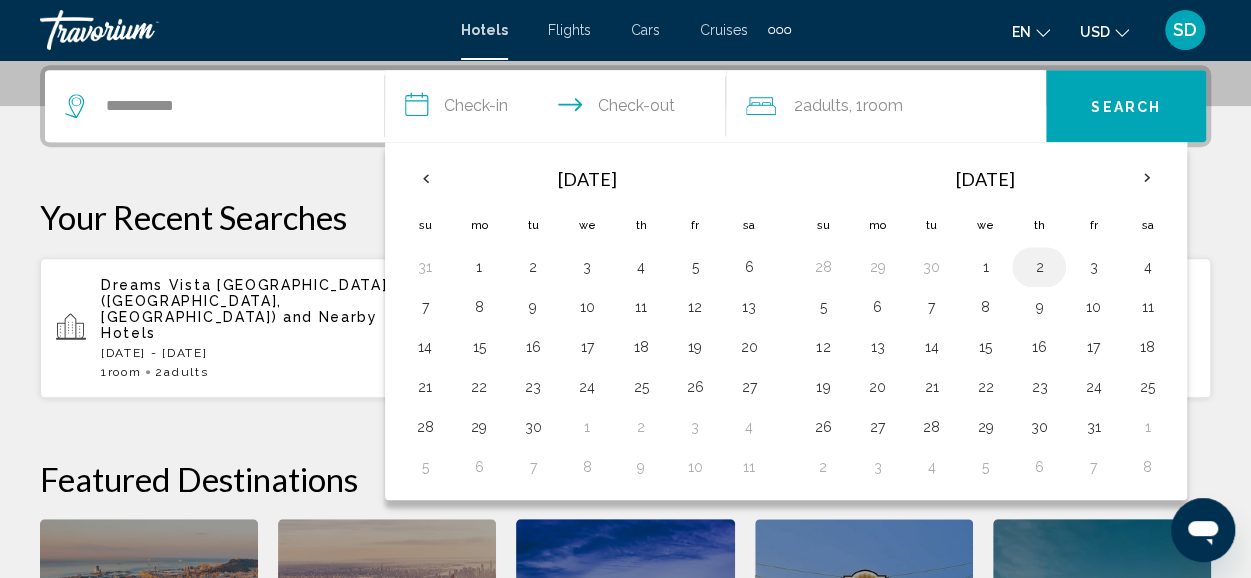 click on "2" at bounding box center [1039, 267] 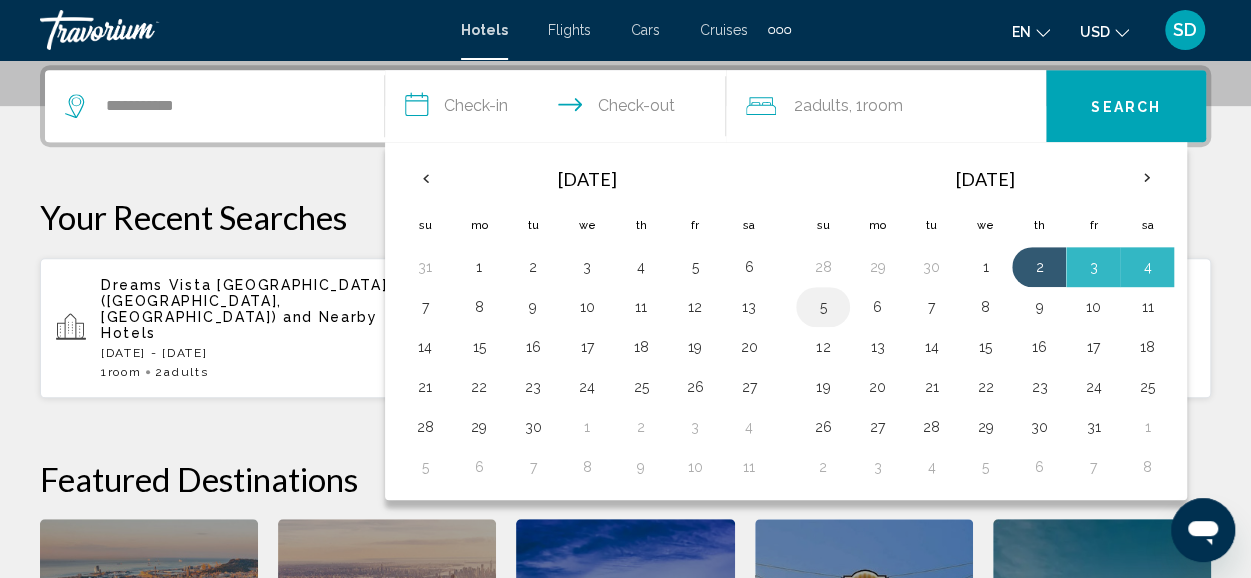 click on "5" at bounding box center [823, 307] 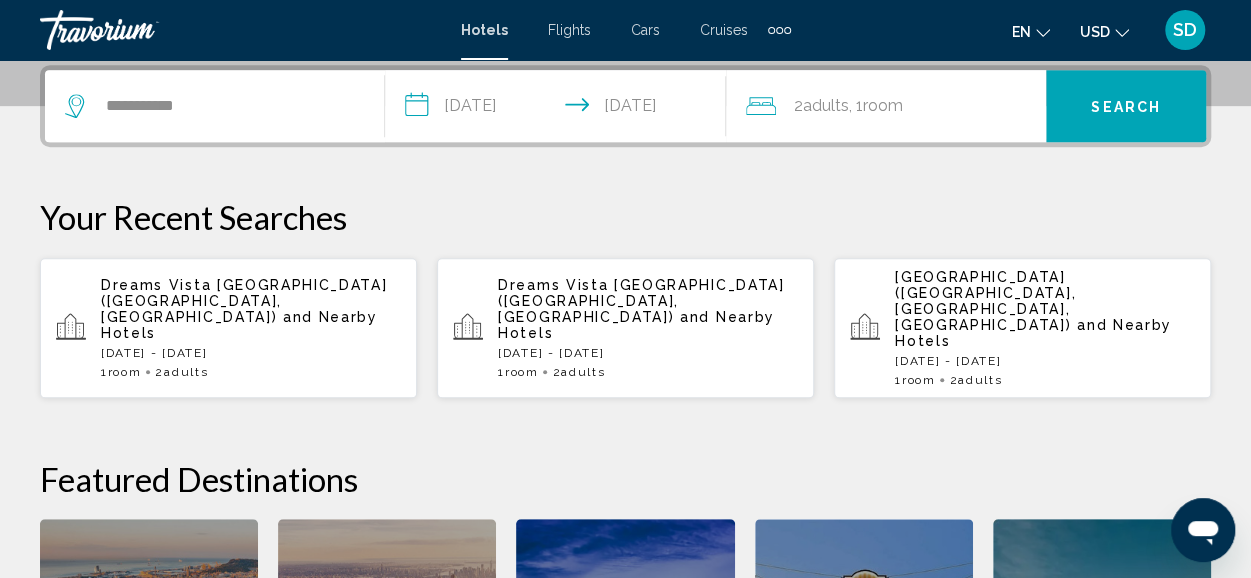 click on "Search" at bounding box center [1126, 107] 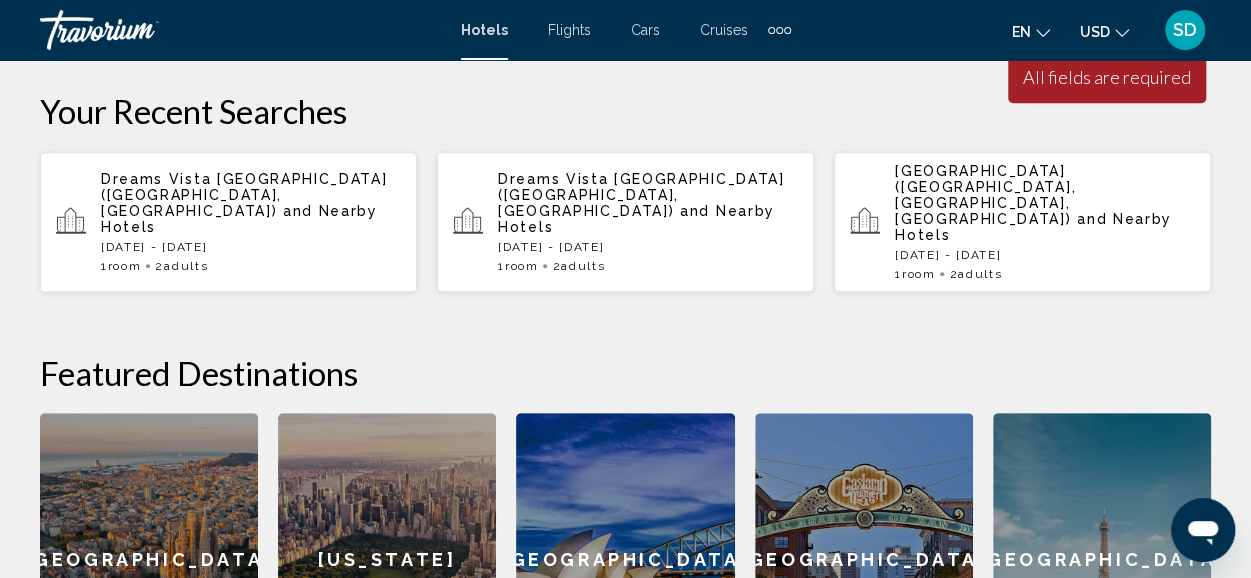 scroll, scrollTop: 490, scrollLeft: 0, axis: vertical 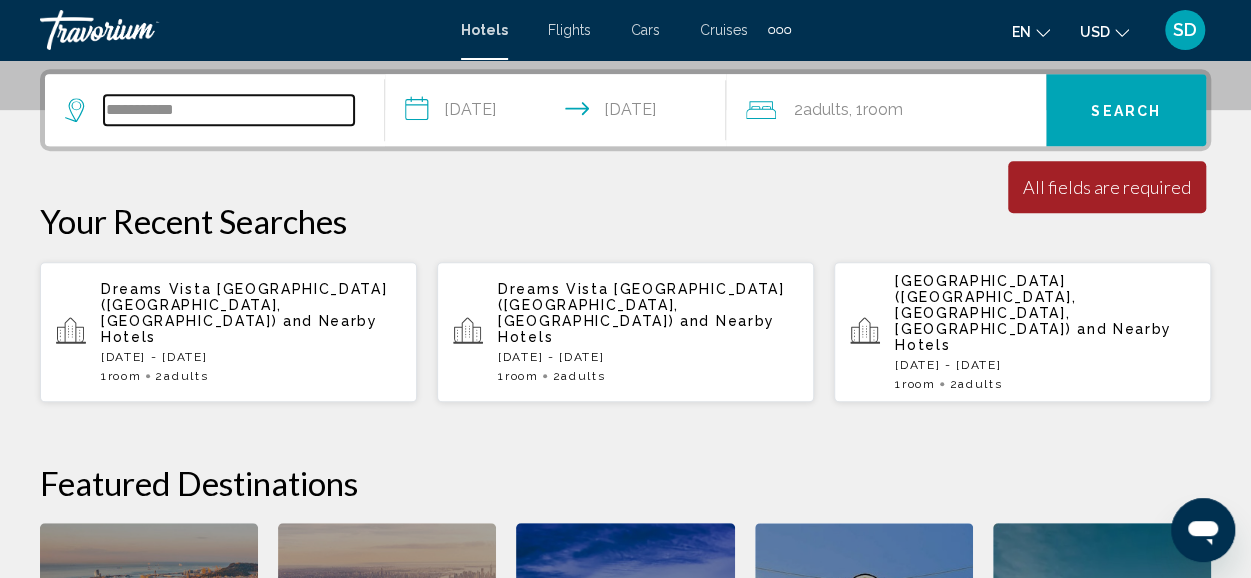 click on "**********" at bounding box center [229, 110] 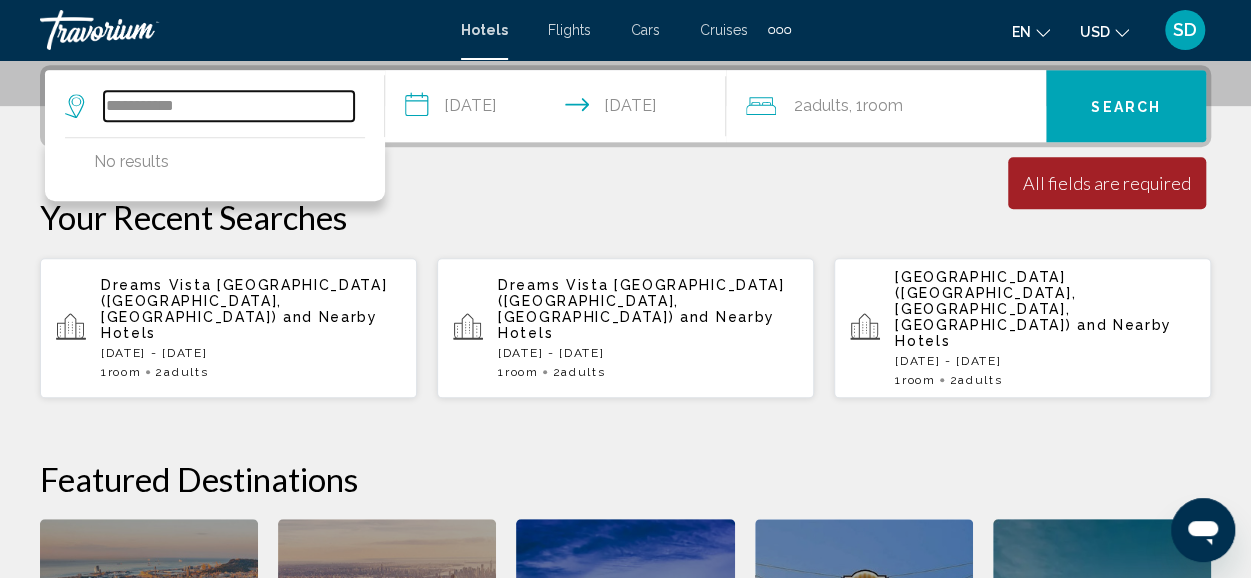 click on "**********" at bounding box center [229, 106] 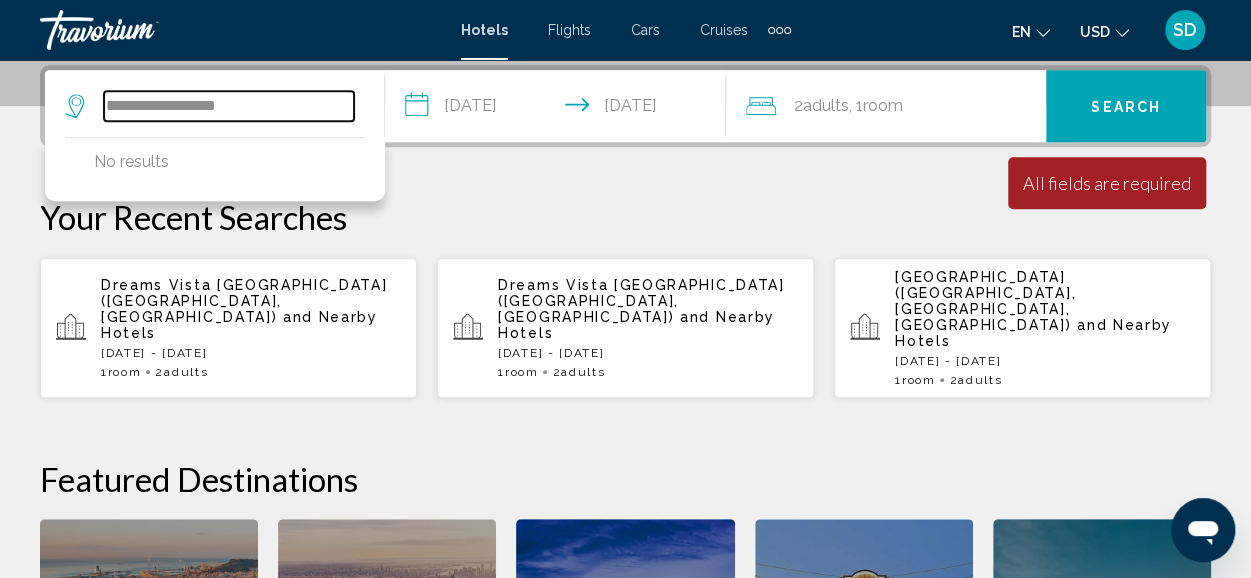 click on "**********" at bounding box center [229, 106] 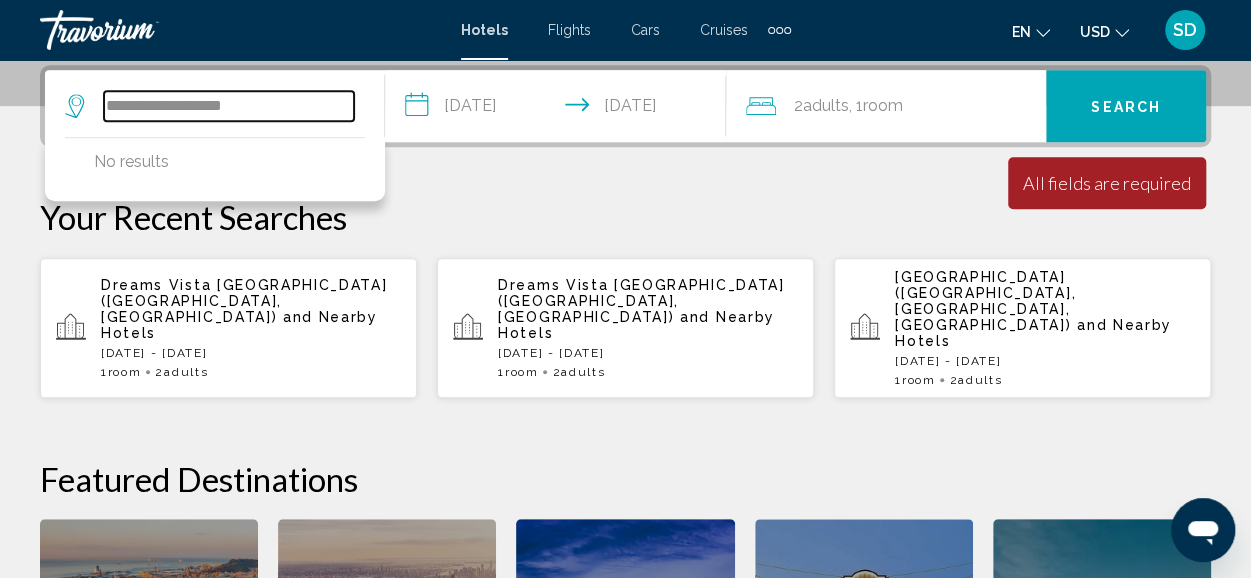 type on "**********" 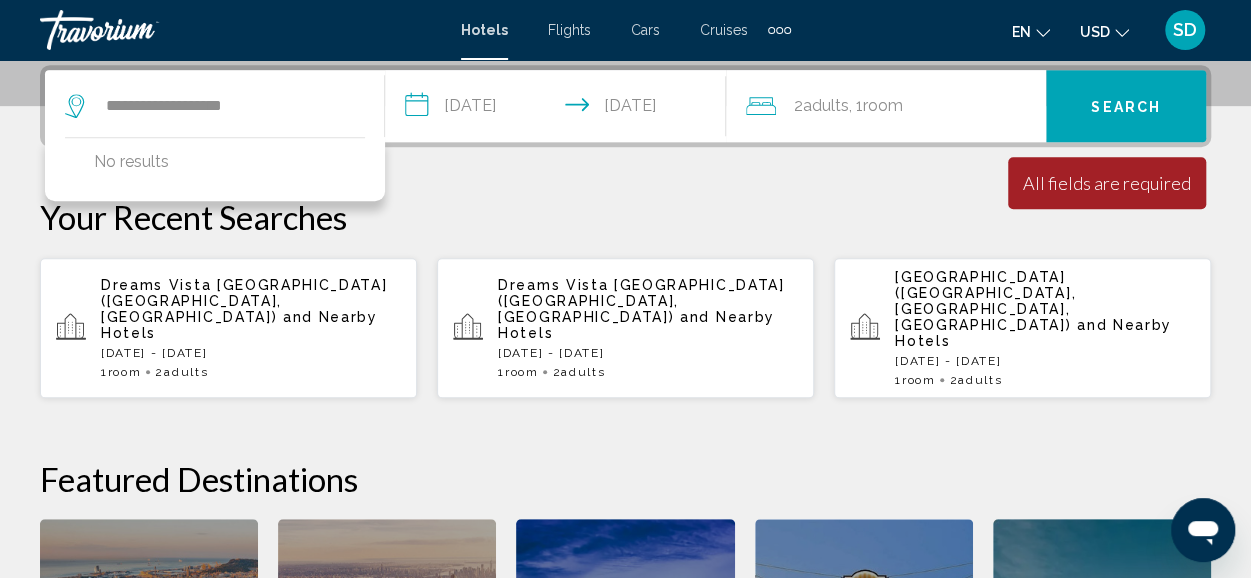 click on "Search" at bounding box center [1126, 107] 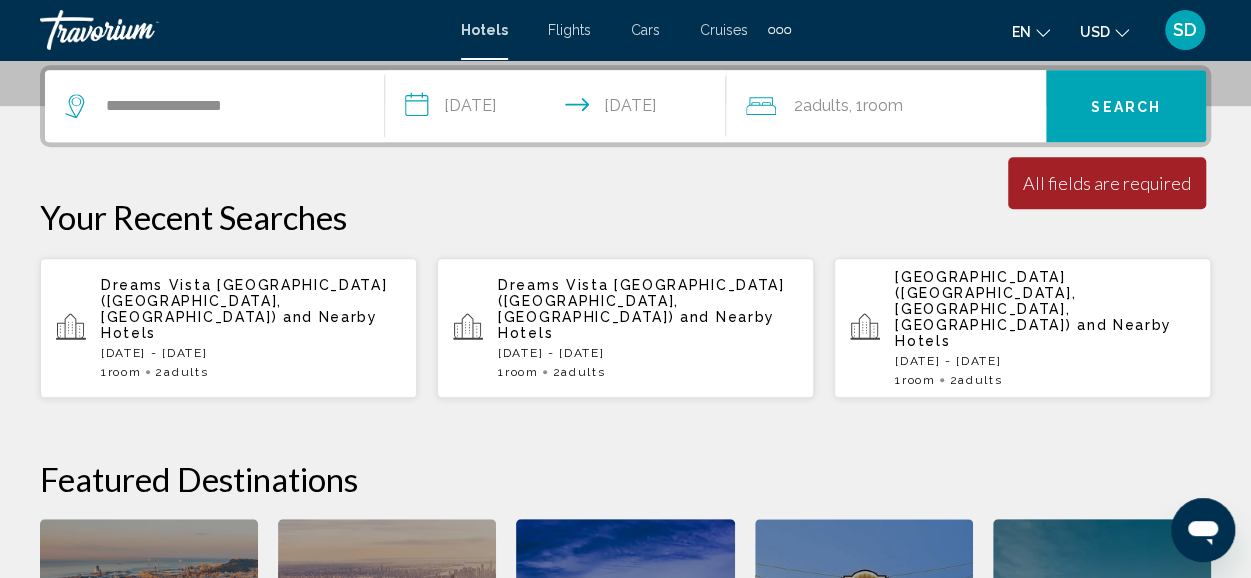 click on "Dreams Vista [GEOGRAPHIC_DATA] ([GEOGRAPHIC_DATA], [GEOGRAPHIC_DATA])" at bounding box center (244, 301) 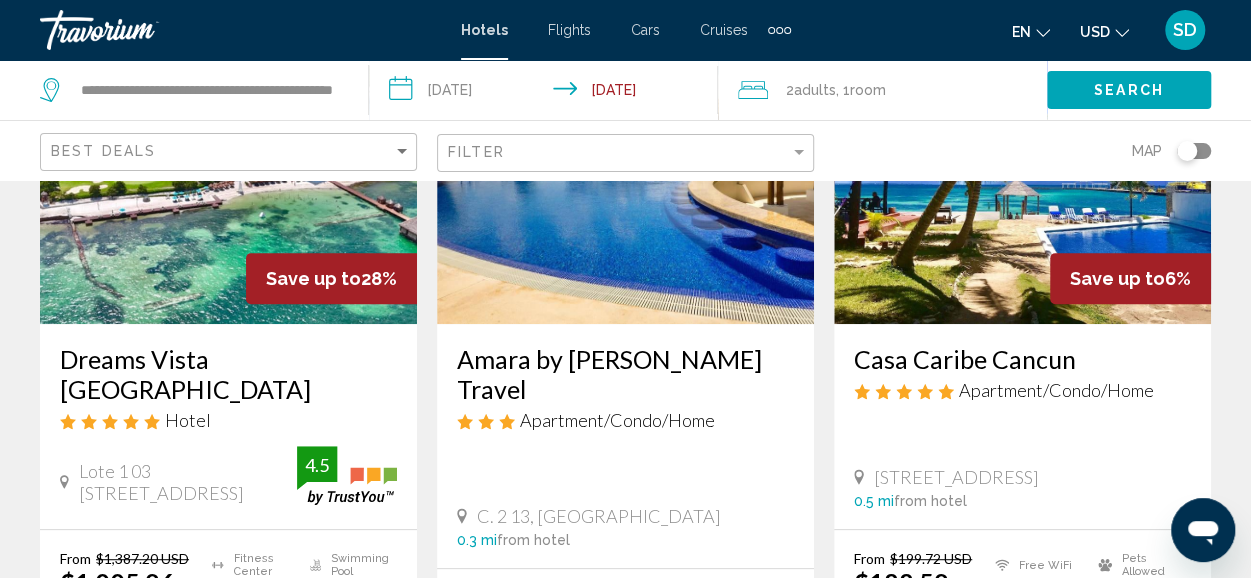 scroll, scrollTop: 200, scrollLeft: 0, axis: vertical 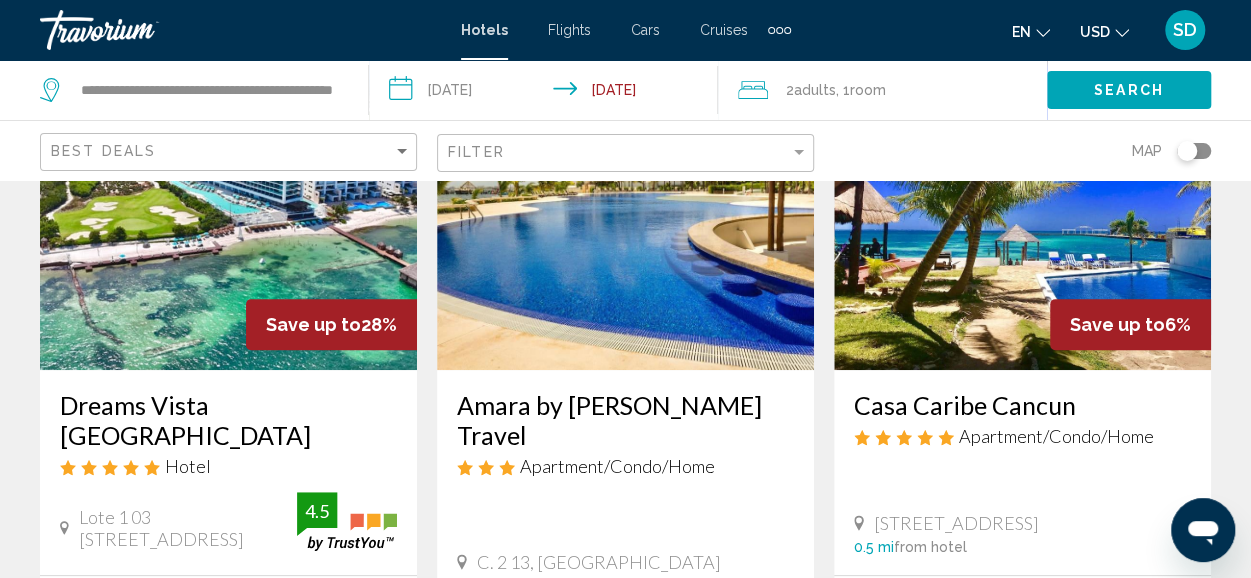 click at bounding box center (228, 210) 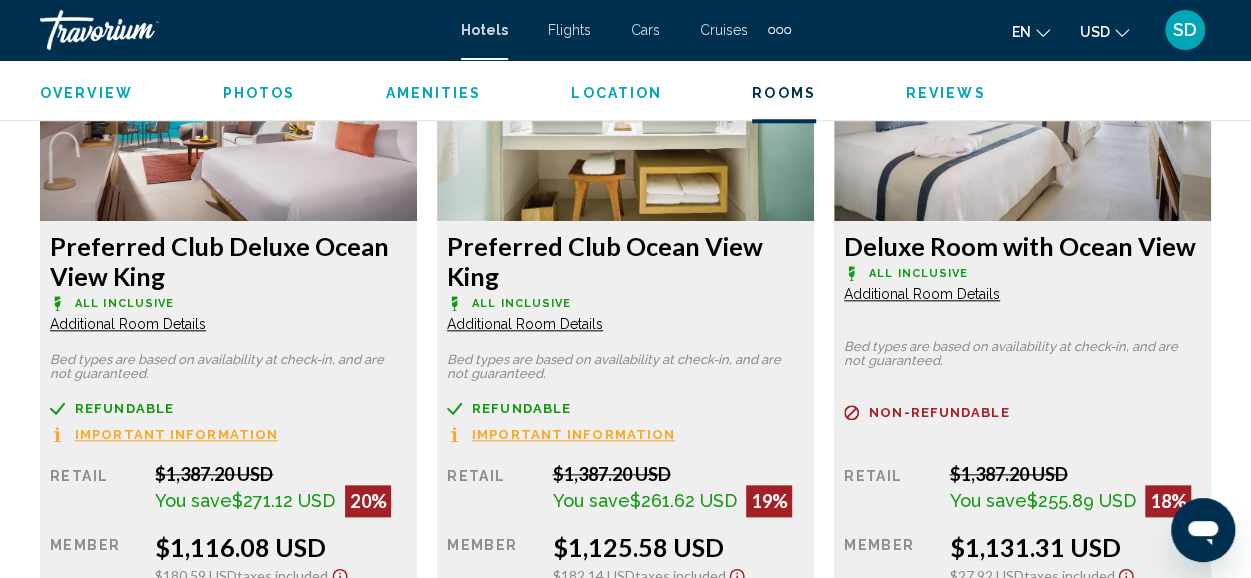 scroll, scrollTop: 4648, scrollLeft: 0, axis: vertical 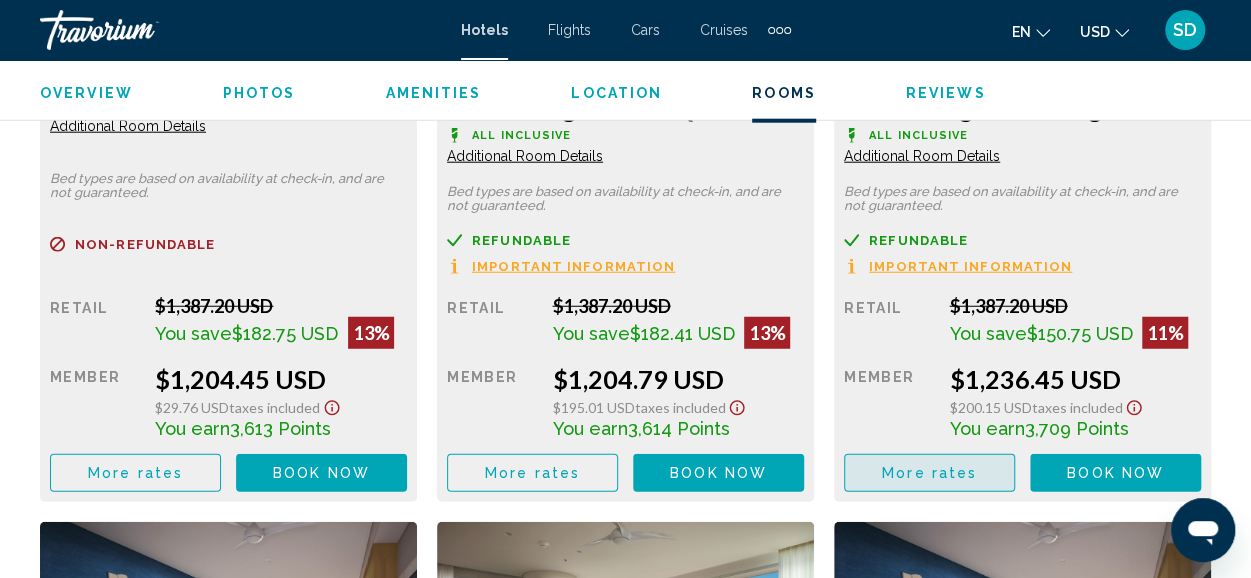 click on "More rates" at bounding box center [929, 474] 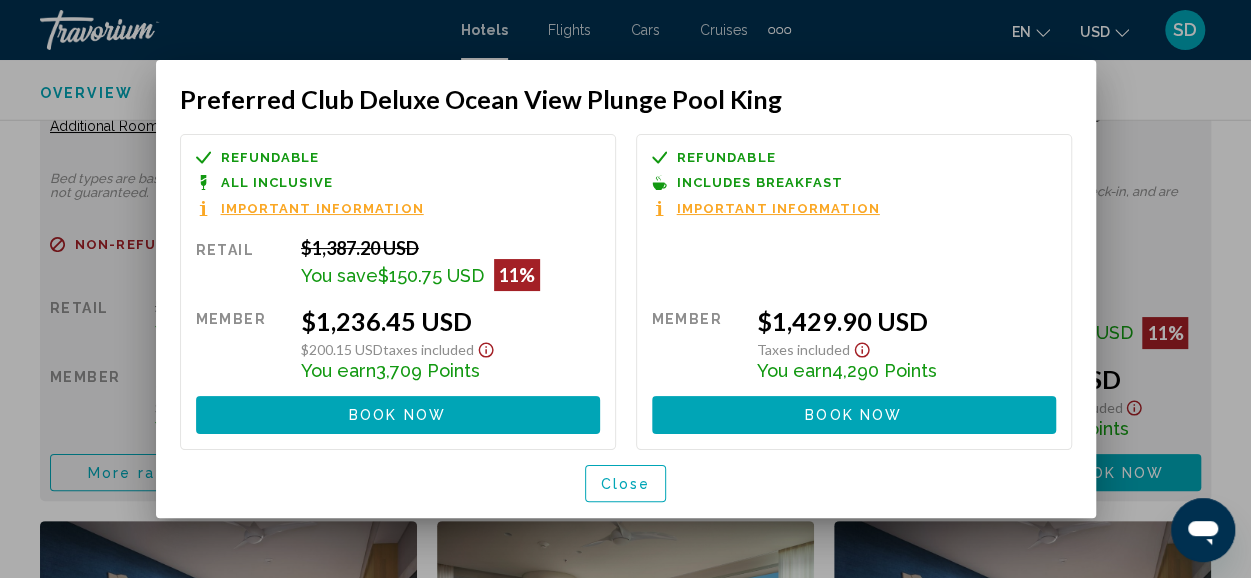 click at bounding box center (625, 289) 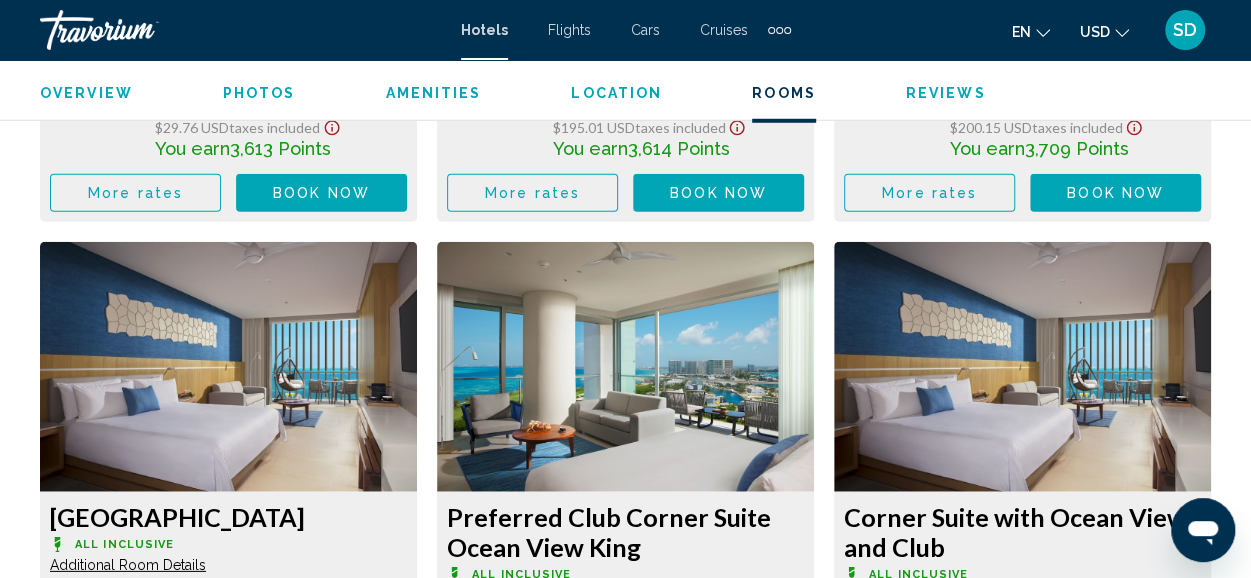 scroll, scrollTop: 6648, scrollLeft: 0, axis: vertical 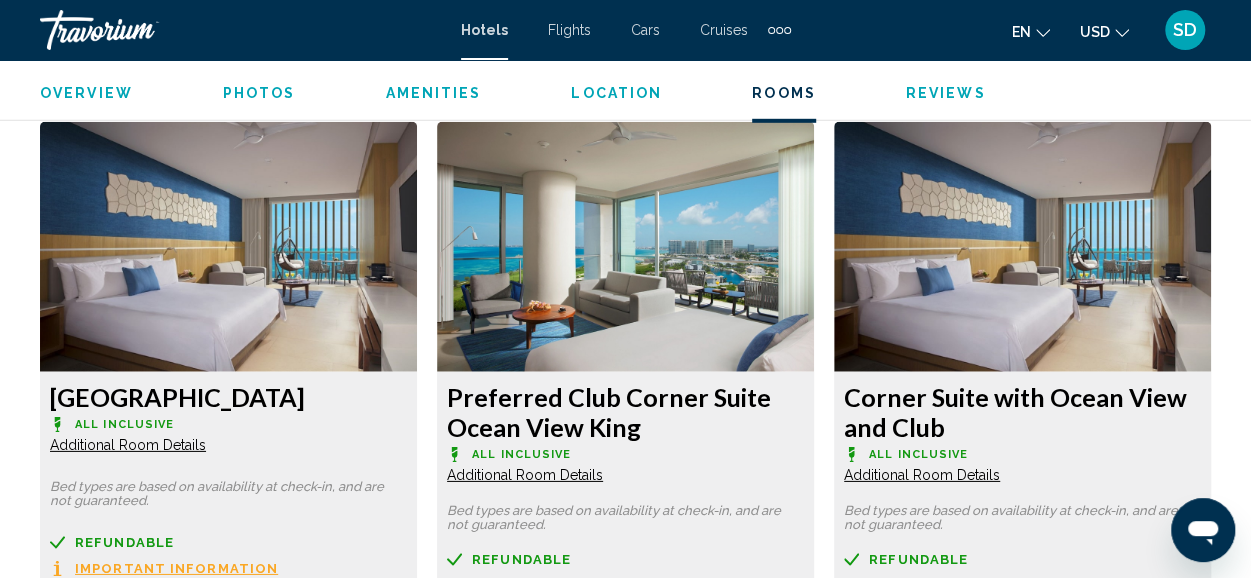 click on "Additional Room Details" at bounding box center (128, -3113) 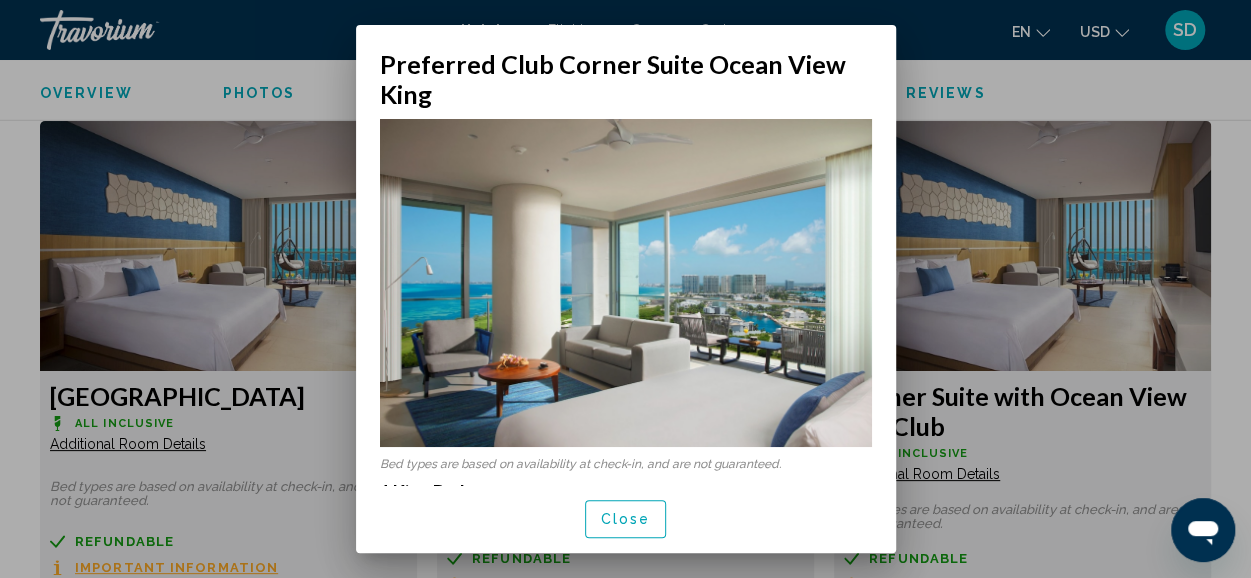 scroll, scrollTop: 0, scrollLeft: 0, axis: both 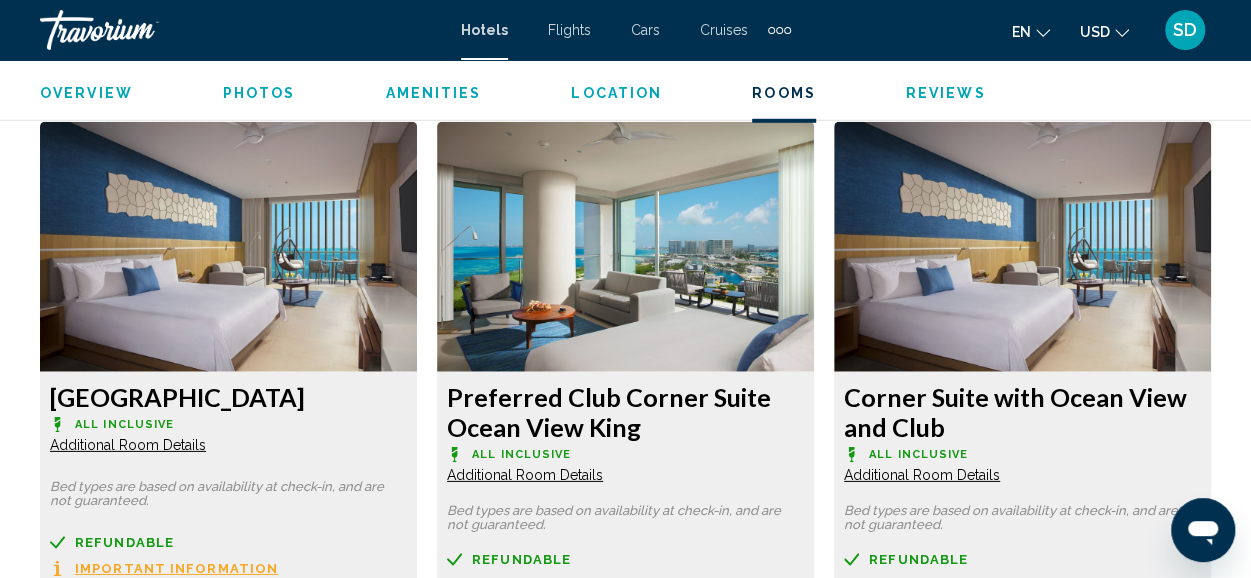 click at bounding box center [228, -3341] 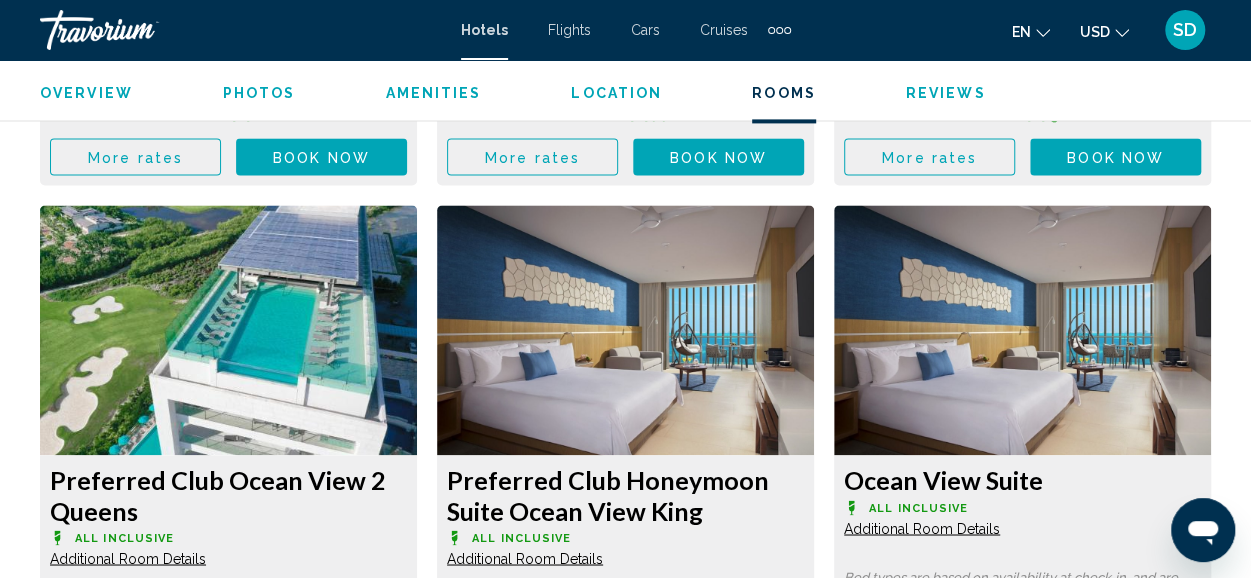 scroll, scrollTop: 5248, scrollLeft: 0, axis: vertical 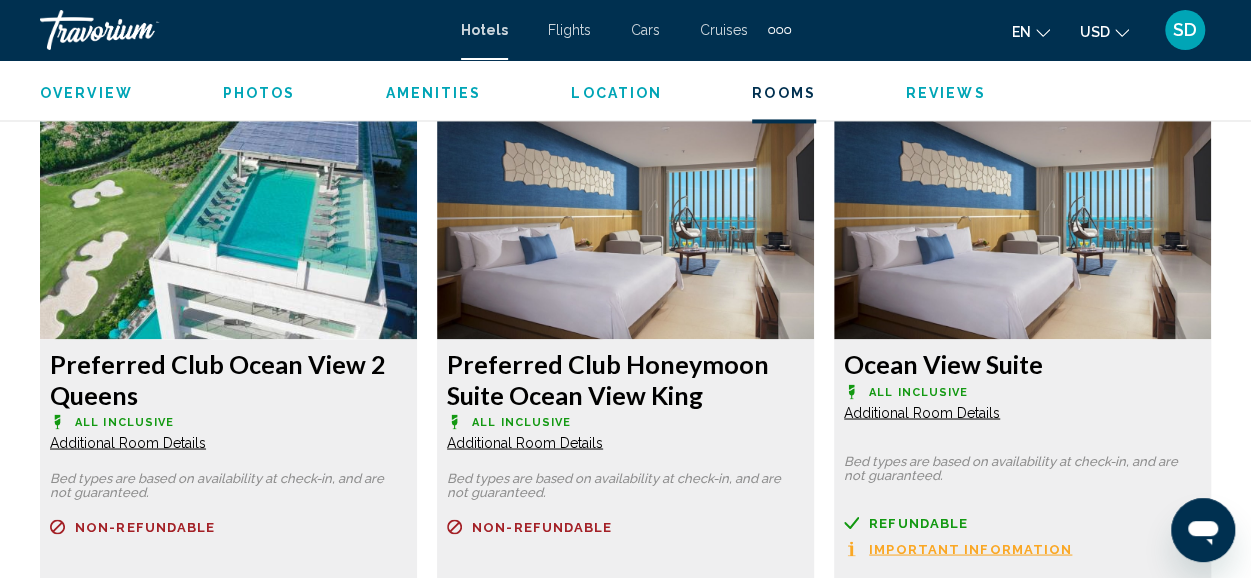click at bounding box center [228, -1941] 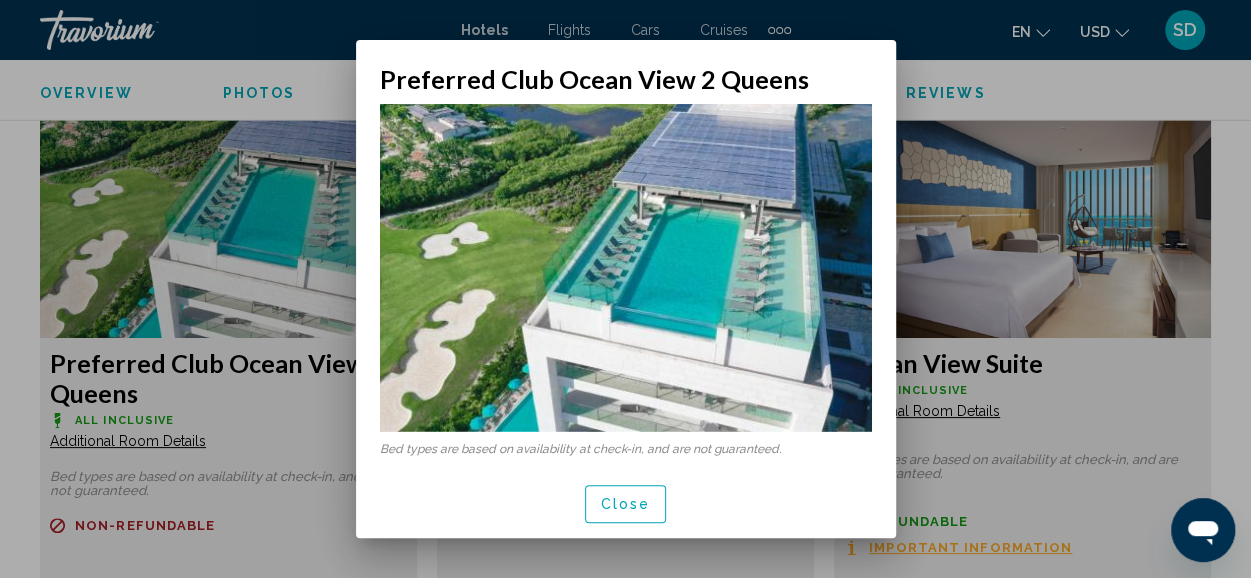 scroll, scrollTop: 73, scrollLeft: 0, axis: vertical 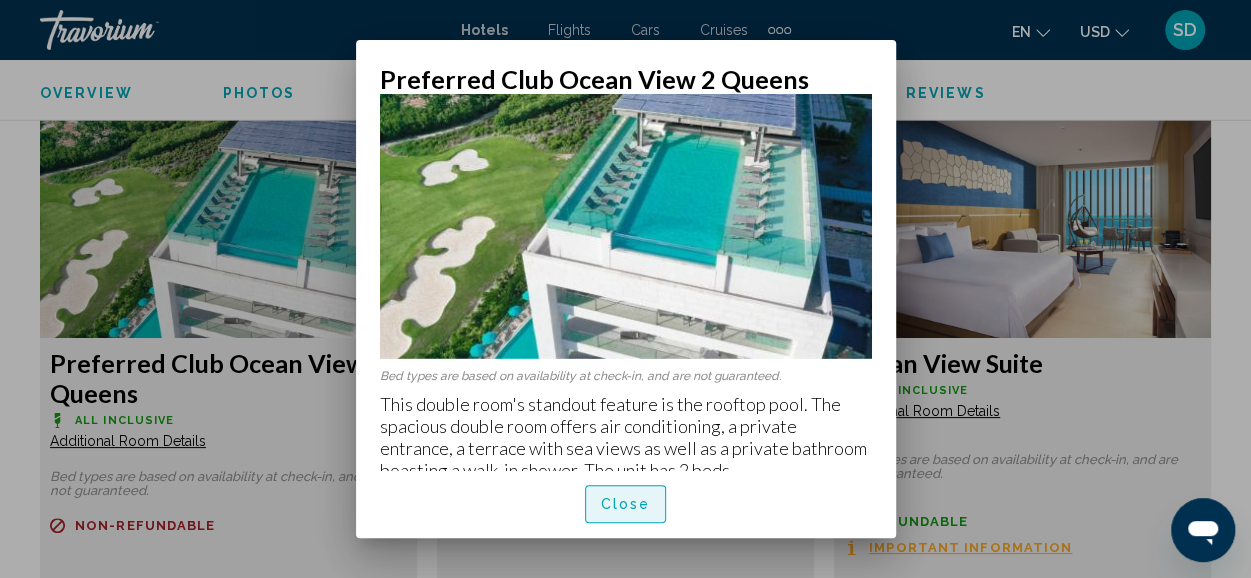 click on "Close" at bounding box center (626, 505) 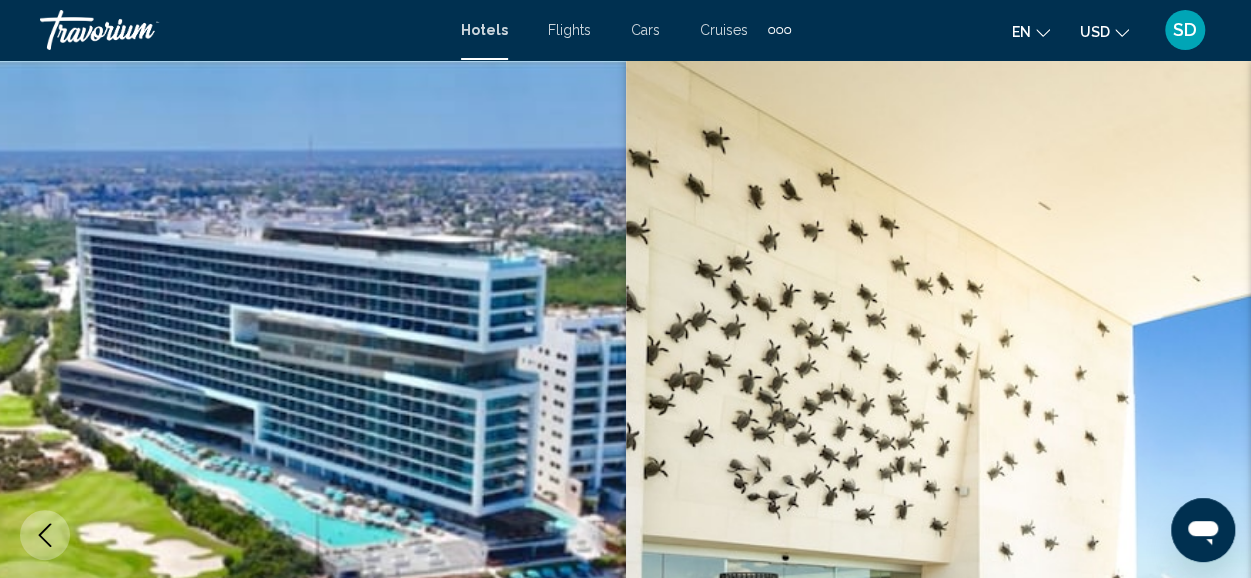 scroll, scrollTop: 0, scrollLeft: 0, axis: both 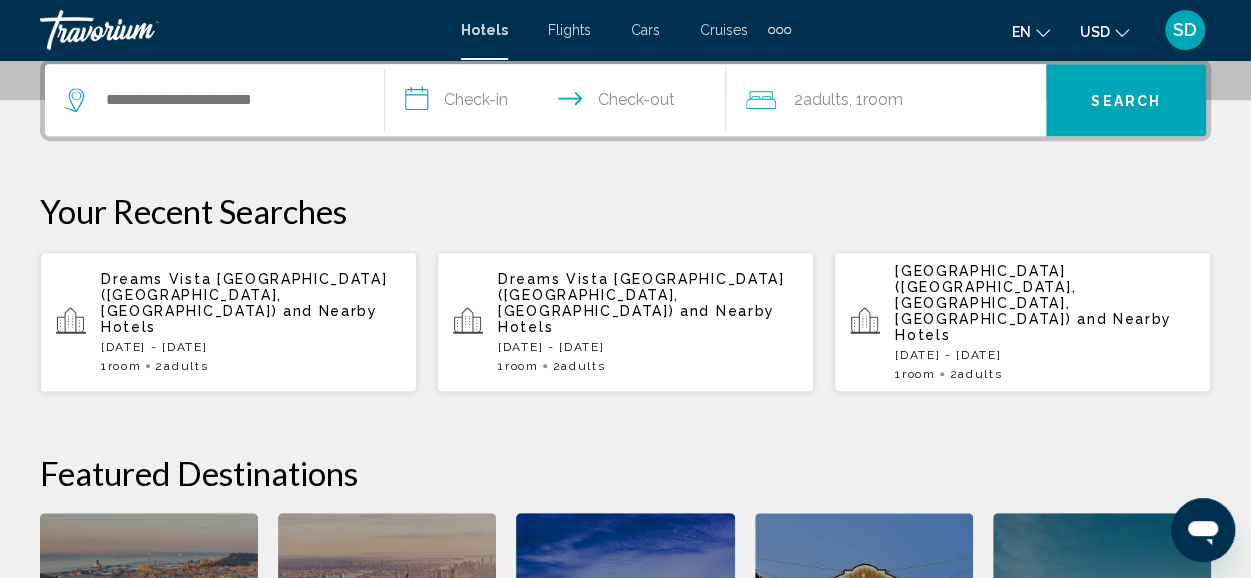 click on "[GEOGRAPHIC_DATA] ([GEOGRAPHIC_DATA], [GEOGRAPHIC_DATA], [GEOGRAPHIC_DATA])    and Nearby Hotels" at bounding box center (1045, 303) 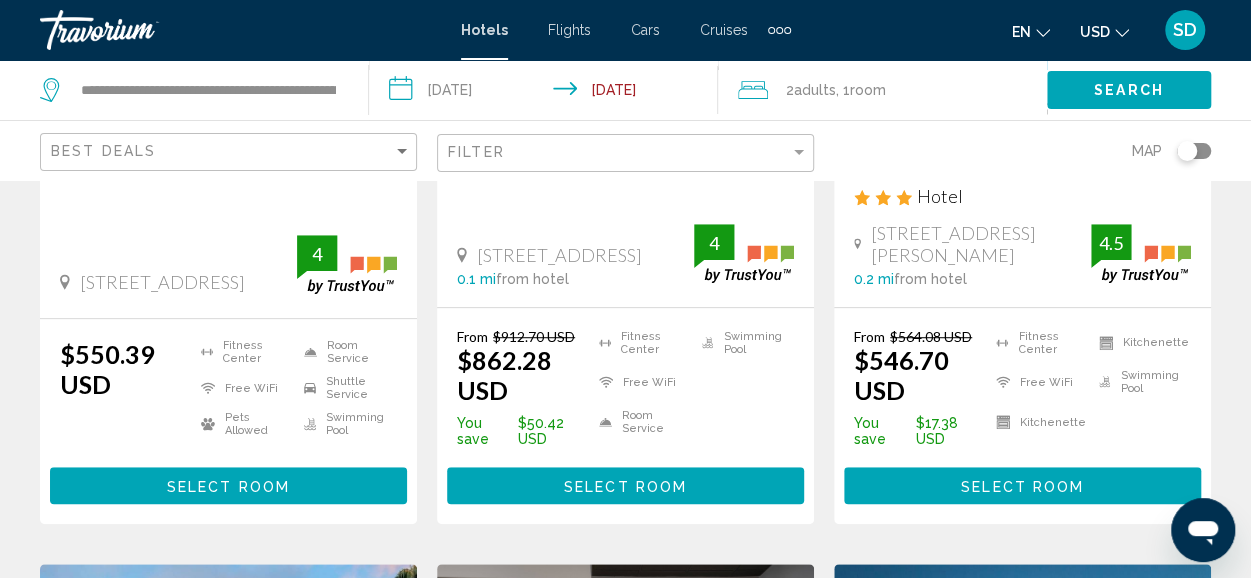 scroll, scrollTop: 0, scrollLeft: 0, axis: both 